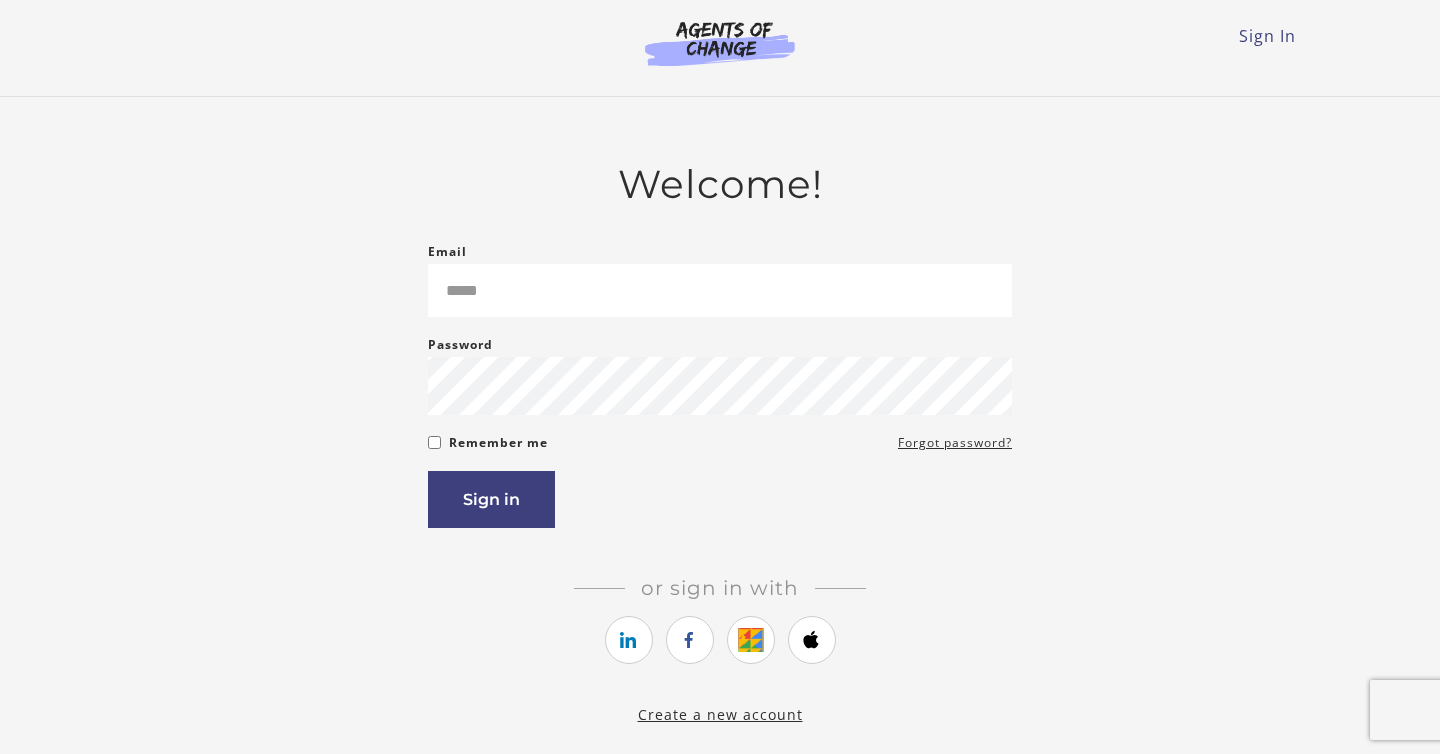scroll, scrollTop: 0, scrollLeft: 0, axis: both 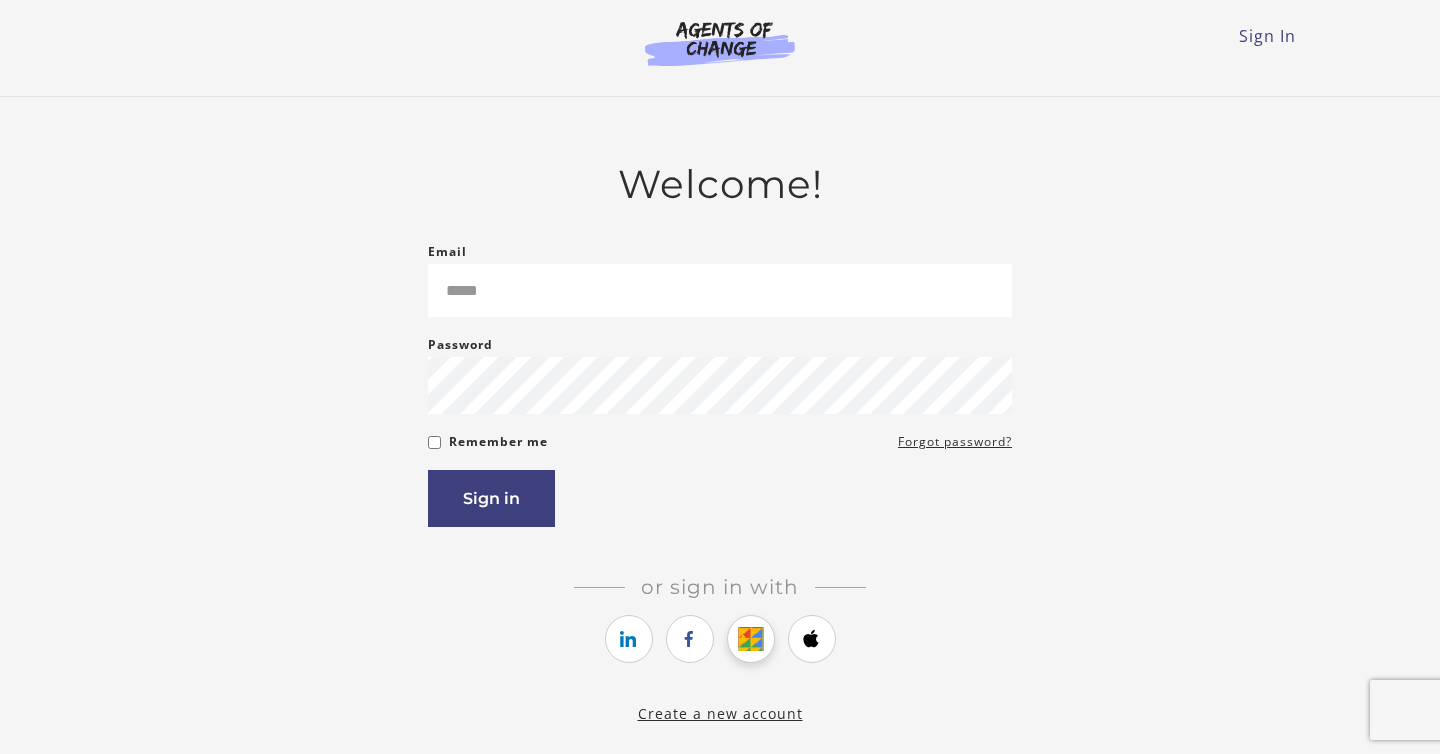 click at bounding box center [750, 639] 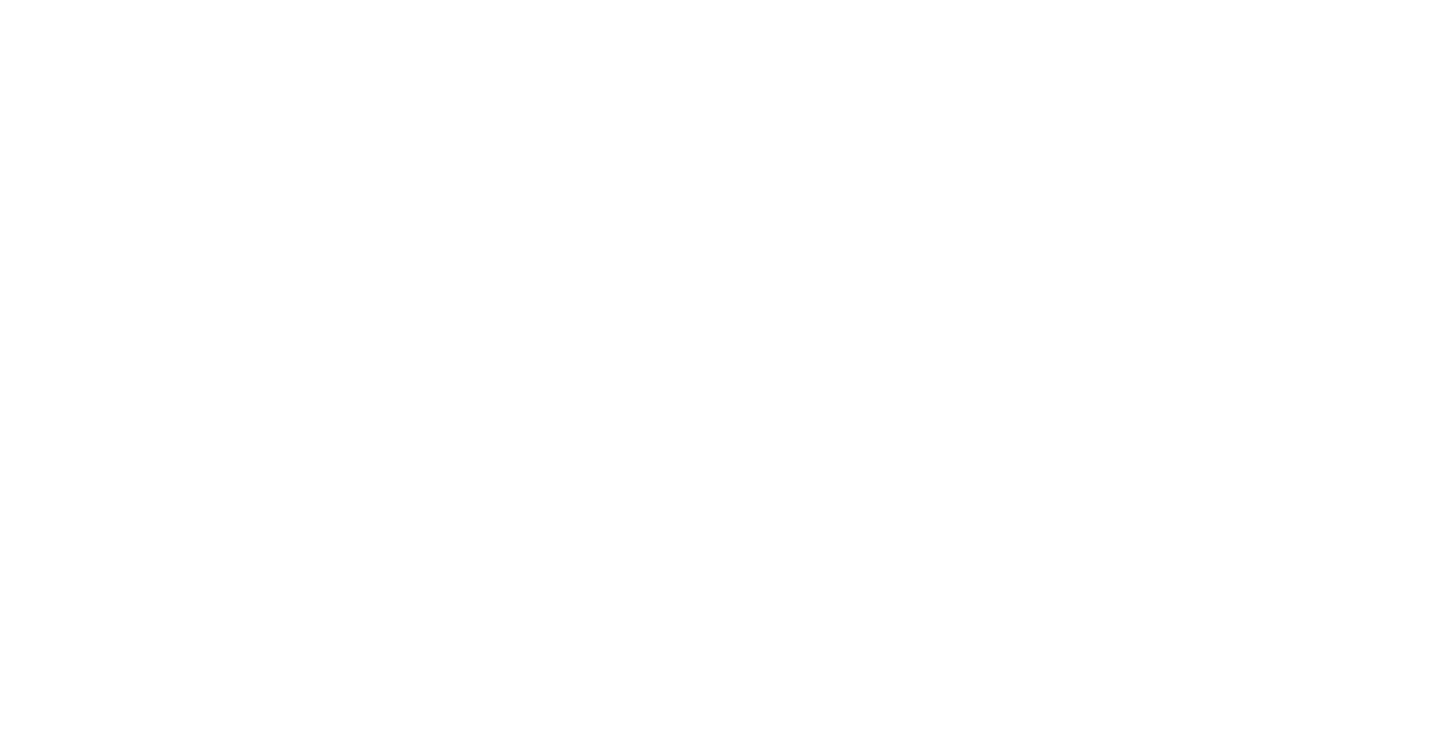 scroll, scrollTop: 0, scrollLeft: 0, axis: both 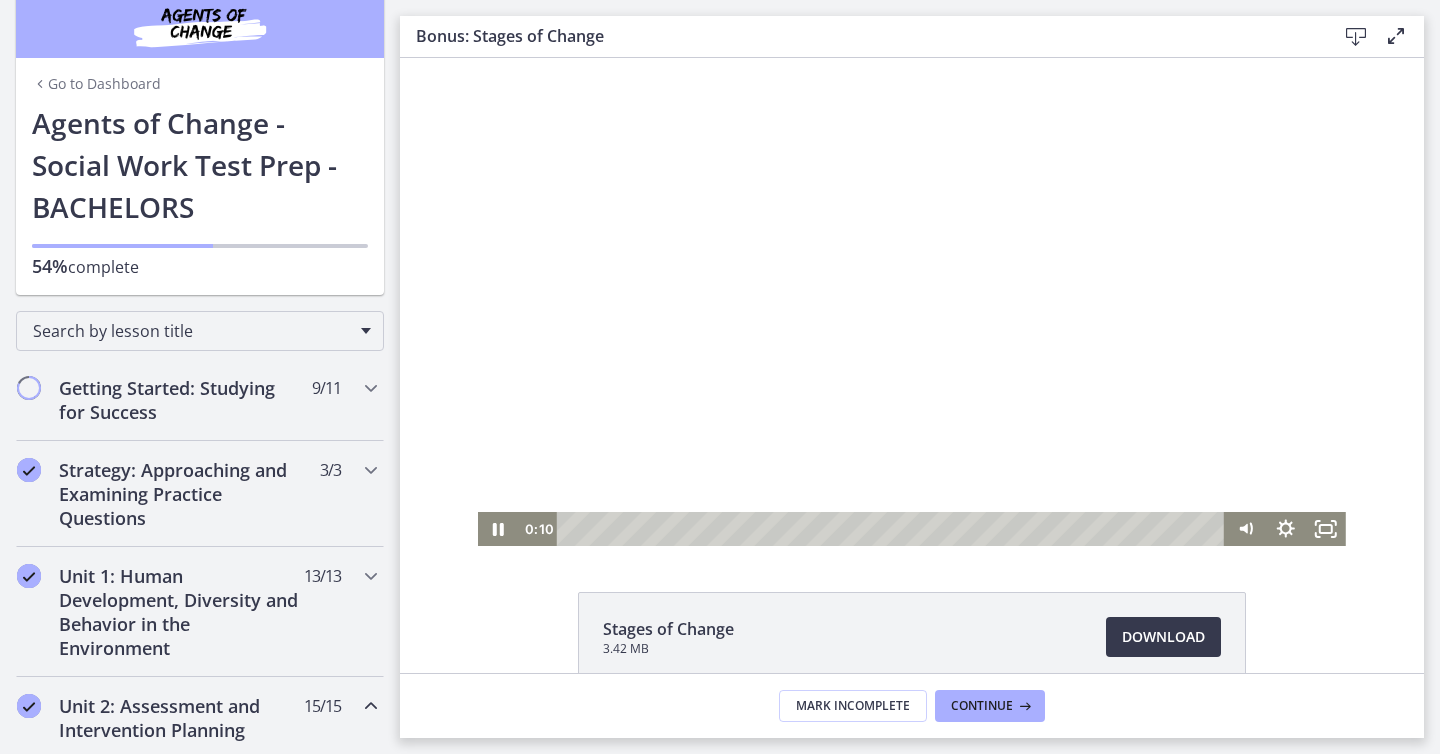 click at bounding box center (912, 302) 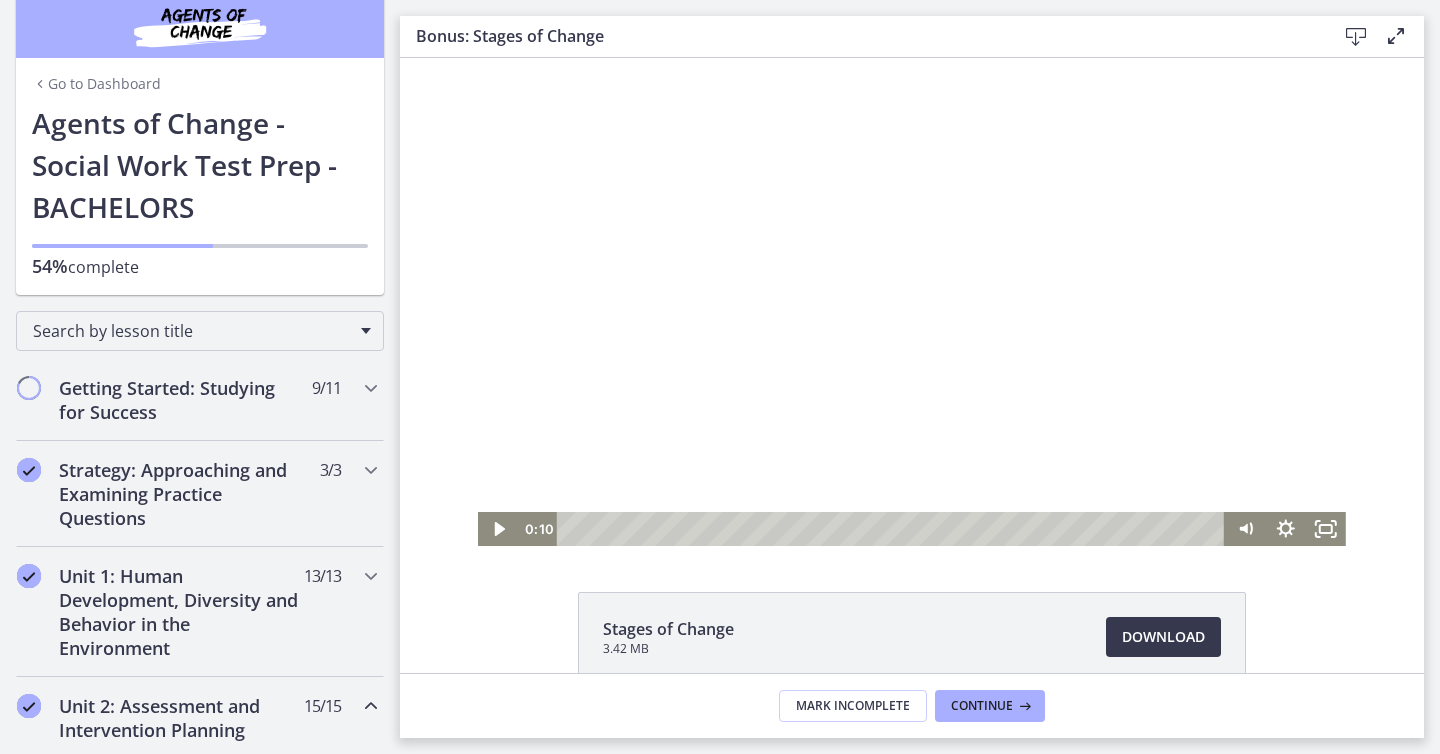scroll, scrollTop: 105, scrollLeft: 0, axis: vertical 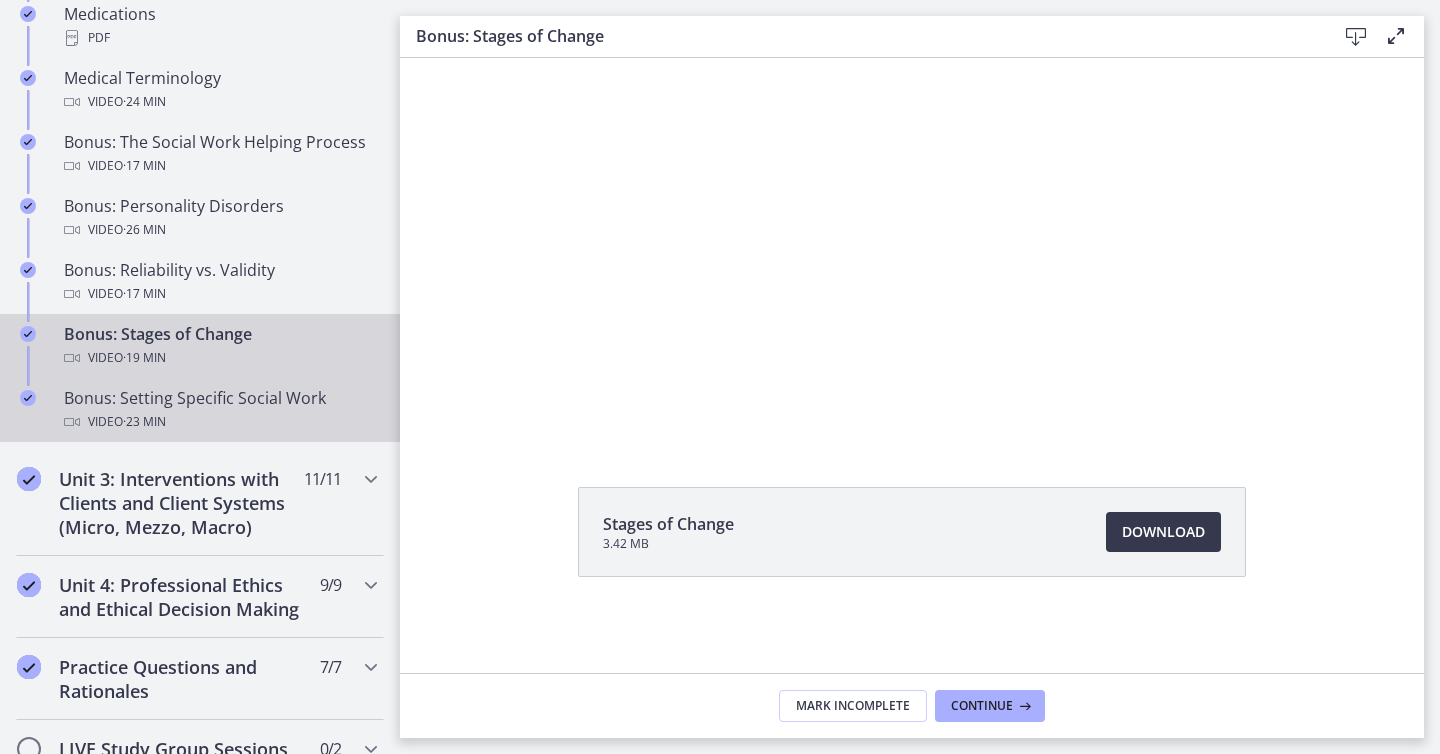 click on "Bonus: Setting Specific Social Work
Video
·  23 min" at bounding box center [220, 410] 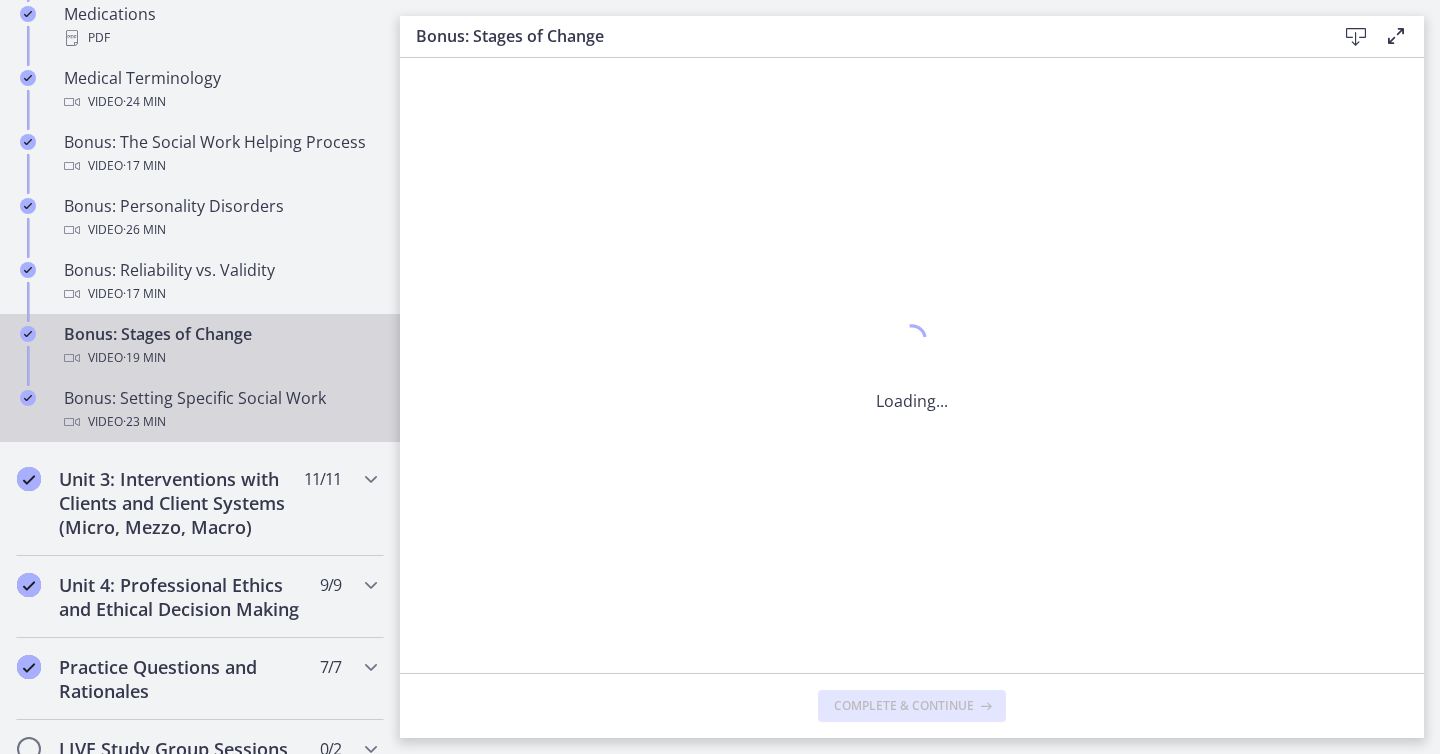 scroll, scrollTop: 0, scrollLeft: 0, axis: both 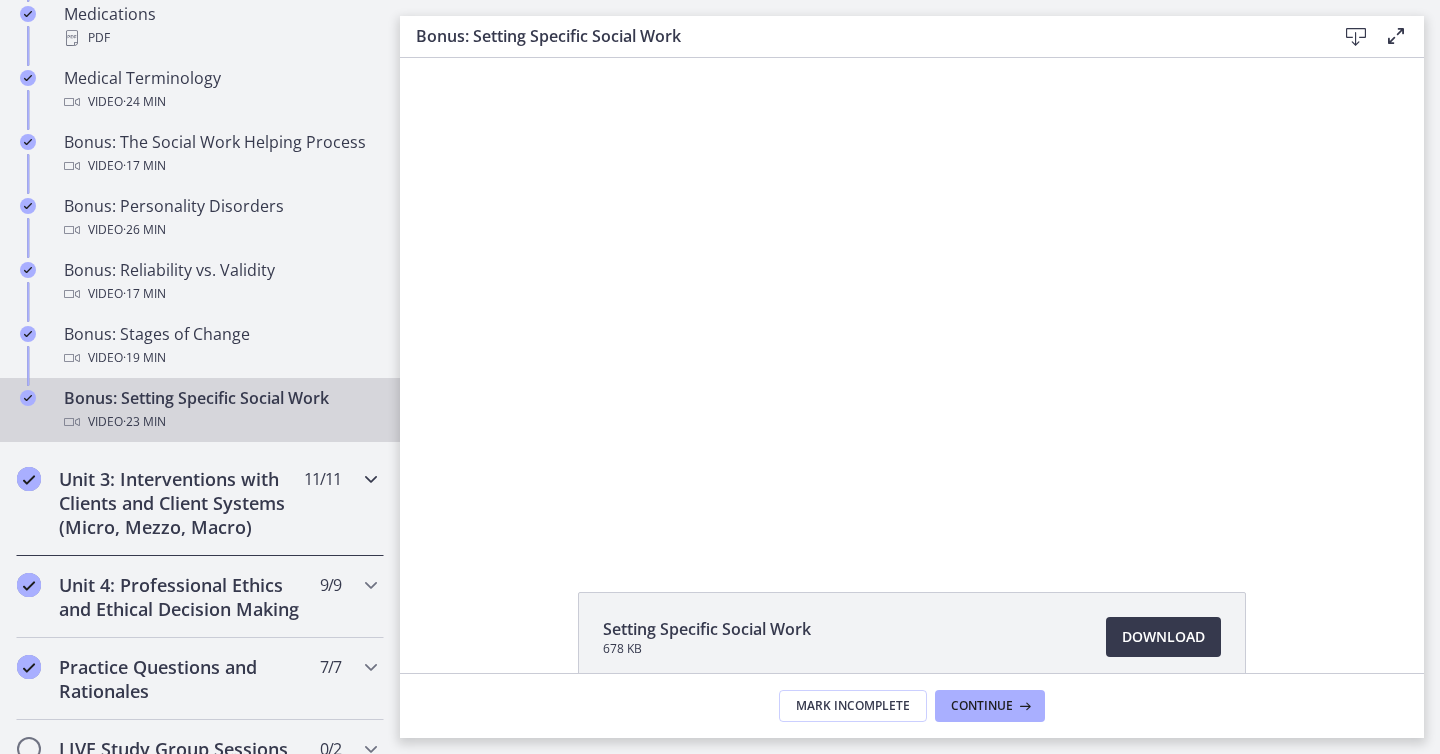 click on "Unit 3: Interventions with Clients and Client Systems (Micro, Mezzo, Macro)" at bounding box center (181, 503) 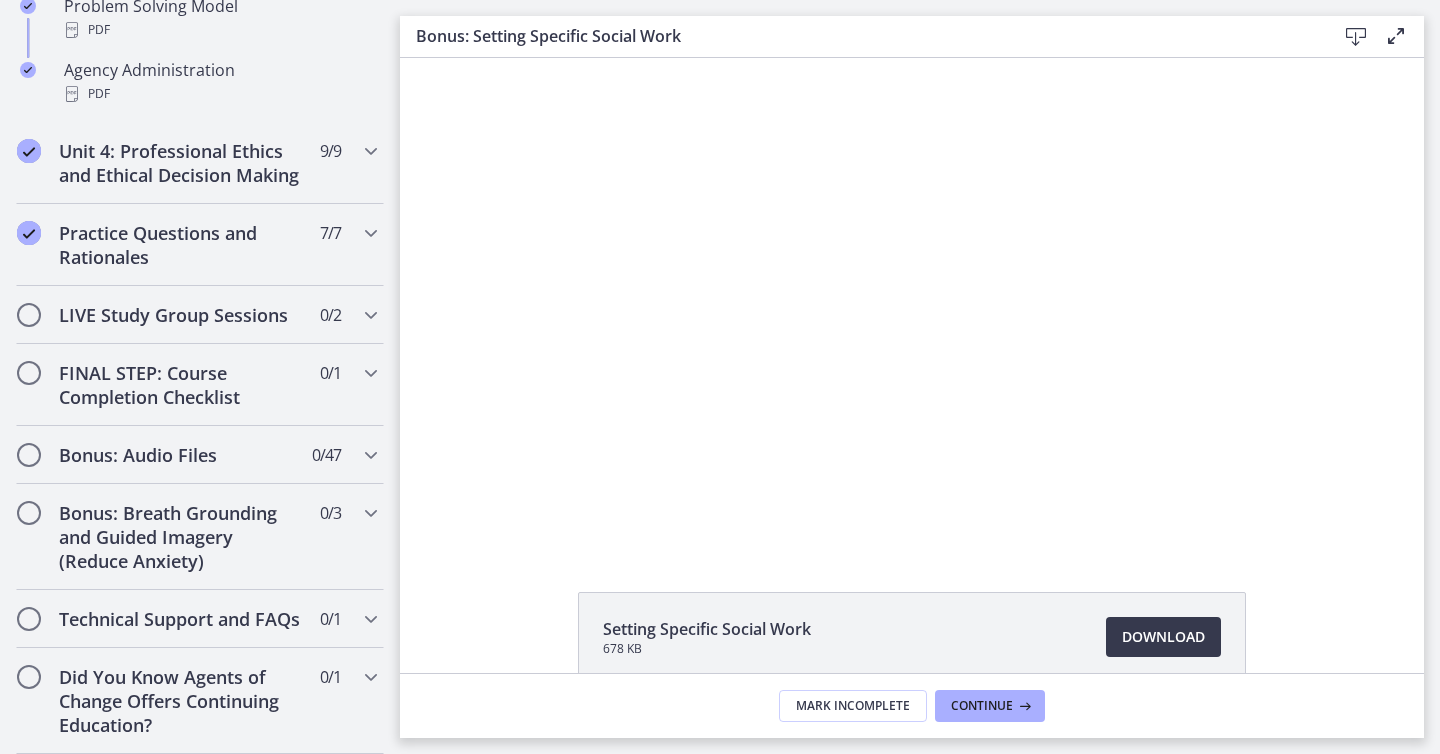 scroll, scrollTop: 1532, scrollLeft: 0, axis: vertical 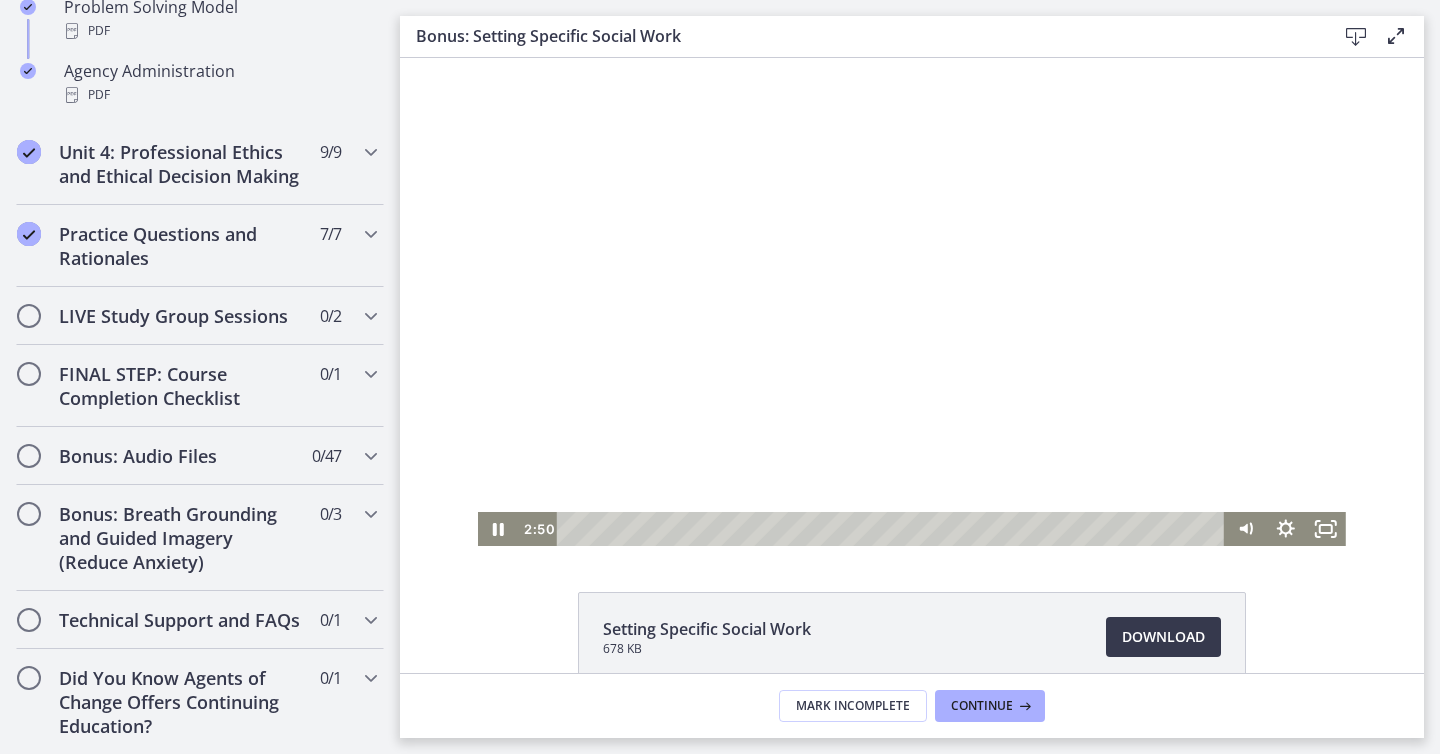 click at bounding box center (912, 302) 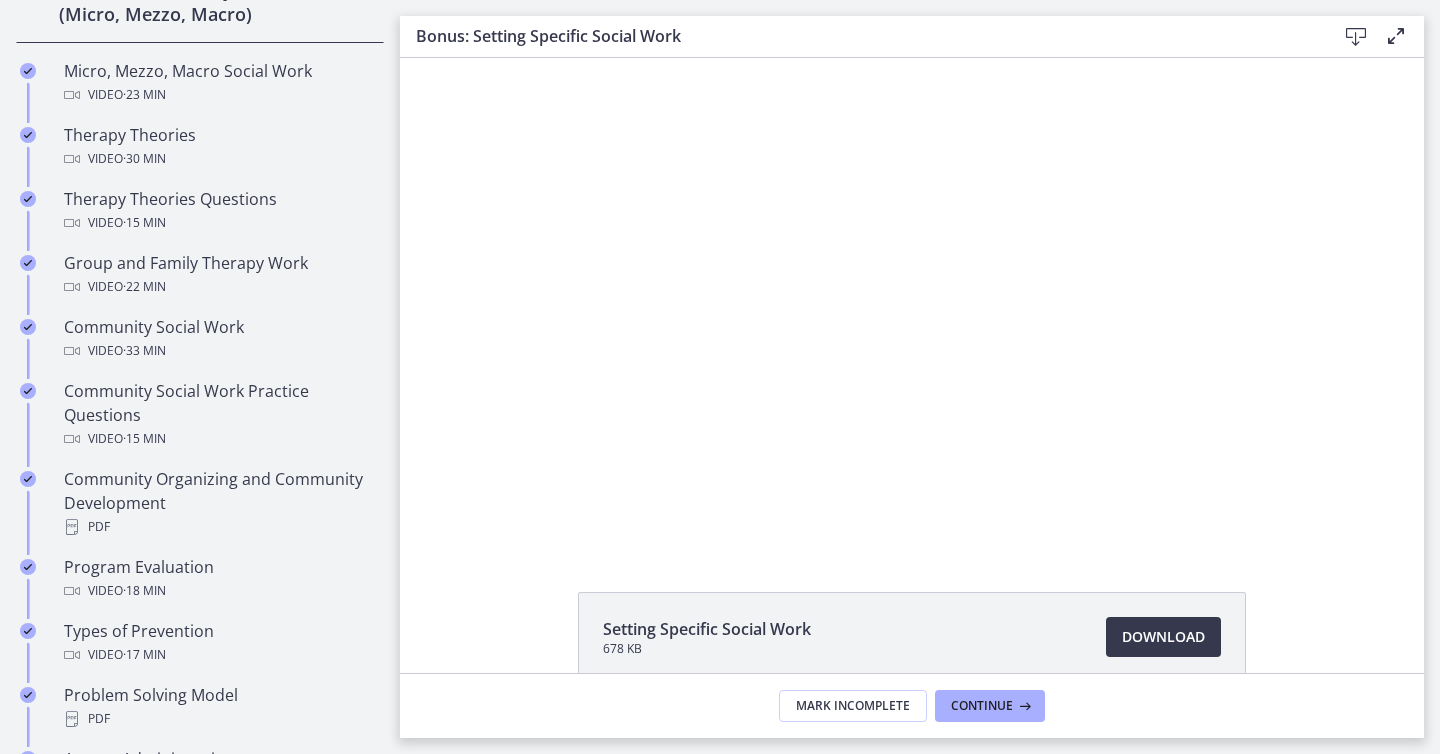 scroll, scrollTop: 838, scrollLeft: 0, axis: vertical 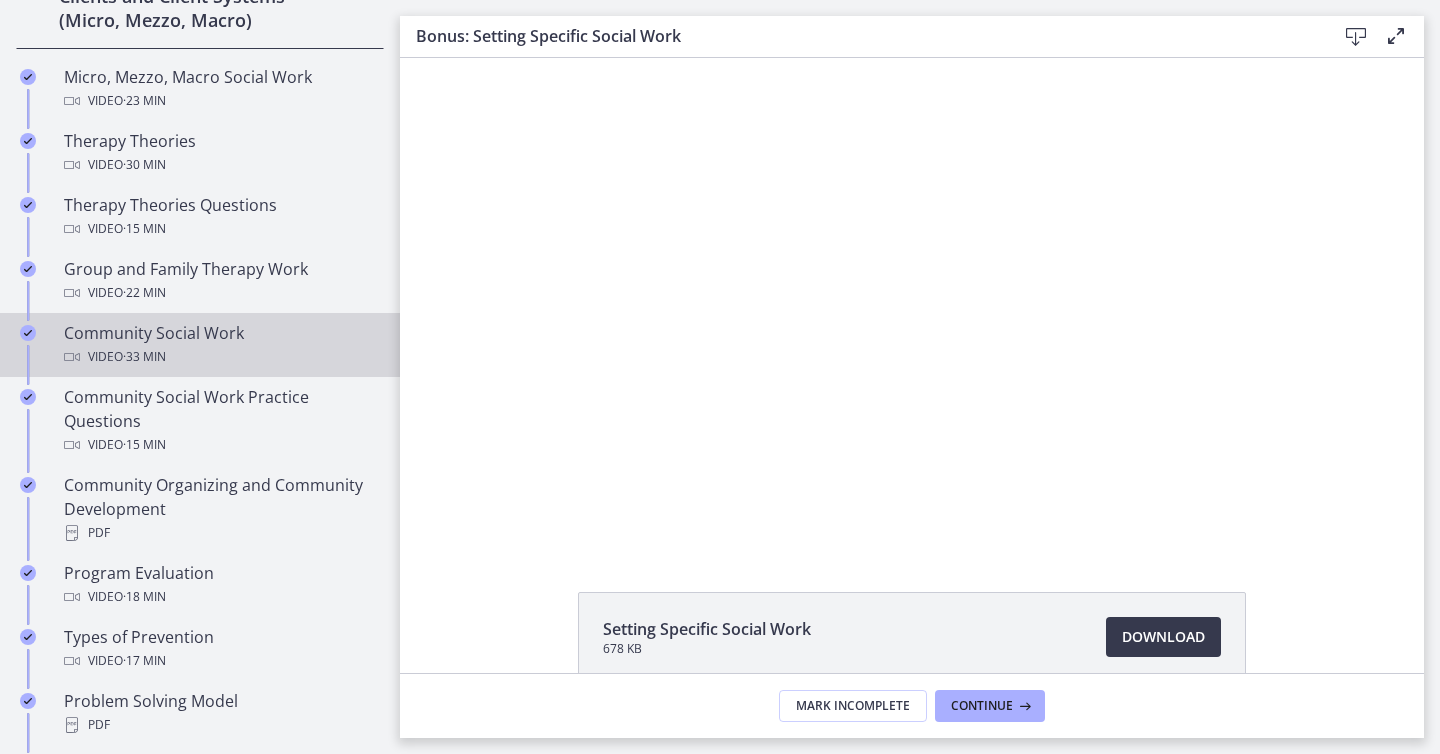 click on "Community Social Work
Video
·  33 min" at bounding box center [220, 345] 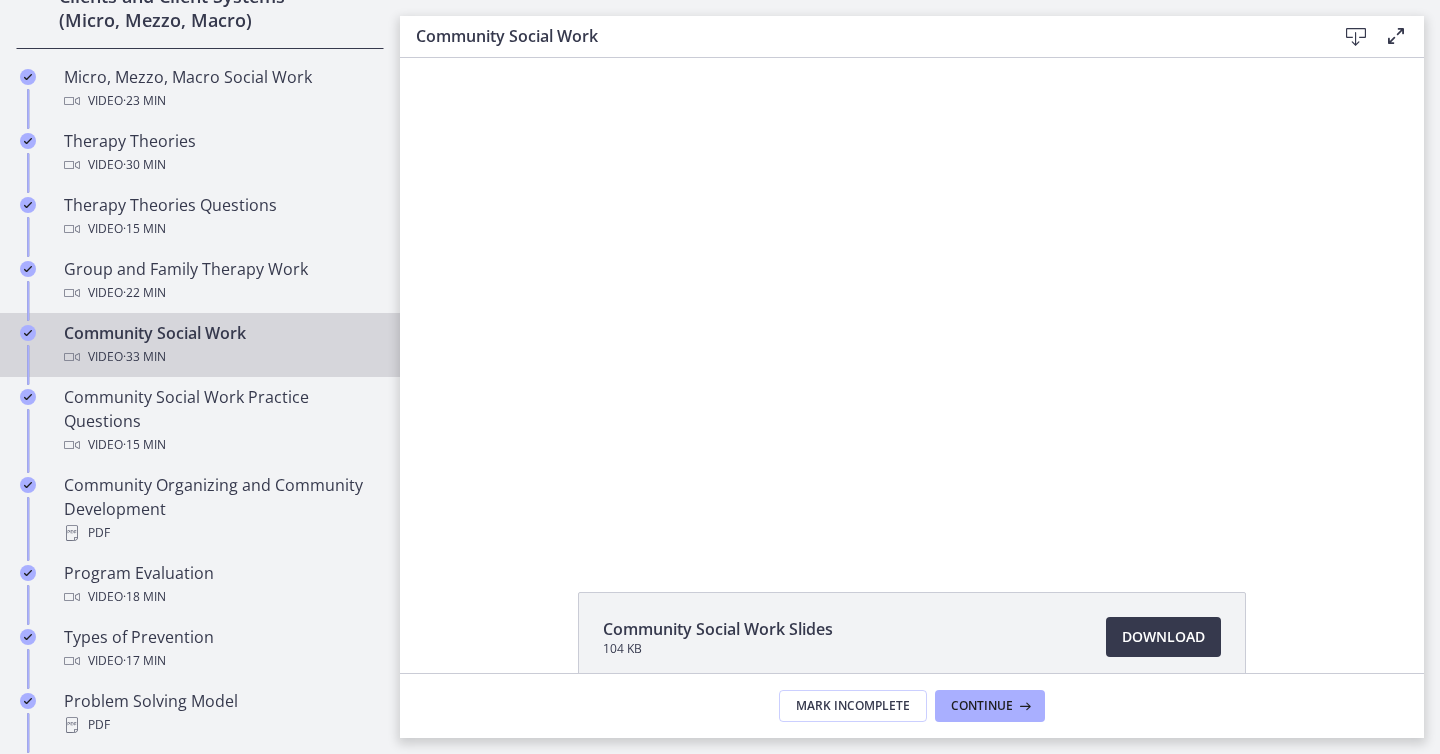 scroll, scrollTop: 0, scrollLeft: 0, axis: both 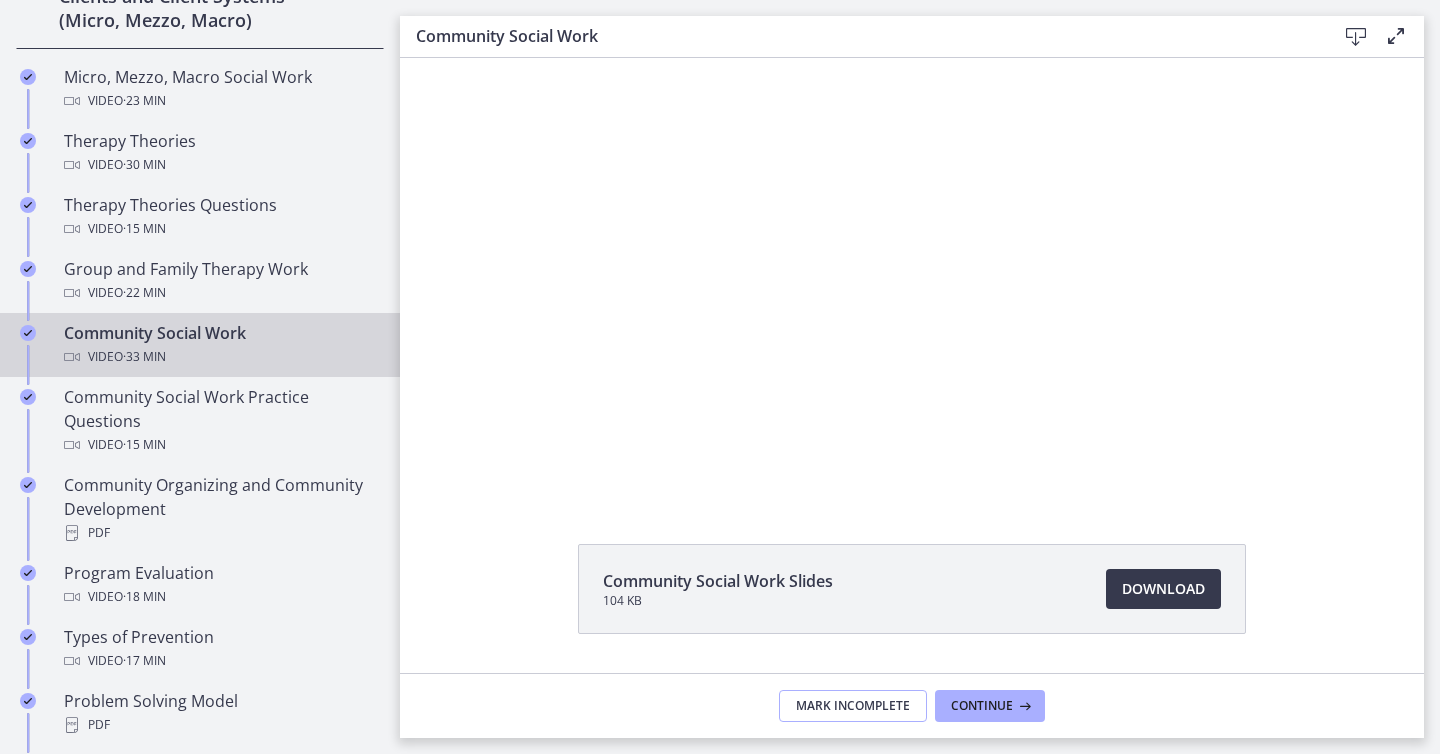 click on "Mark Incomplete" at bounding box center (853, 706) 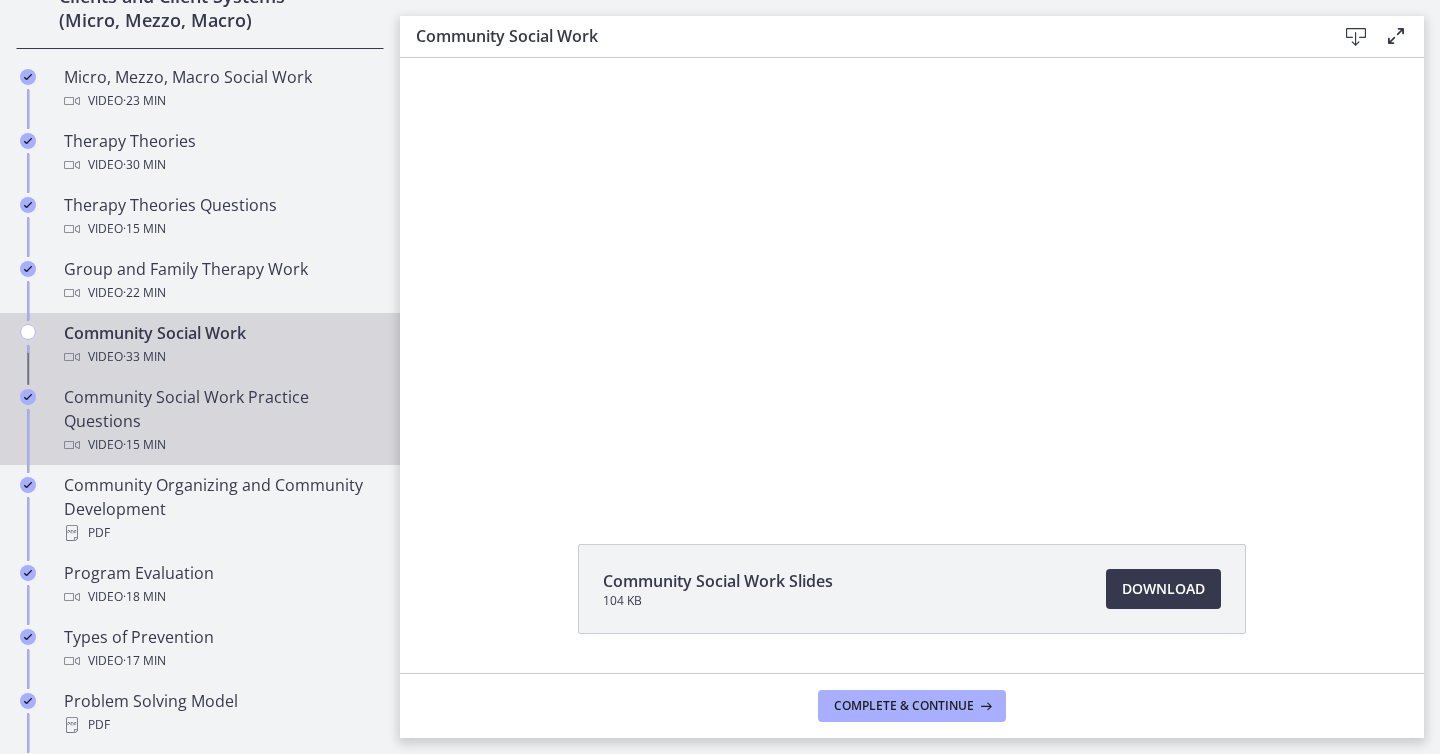click at bounding box center (28, 397) 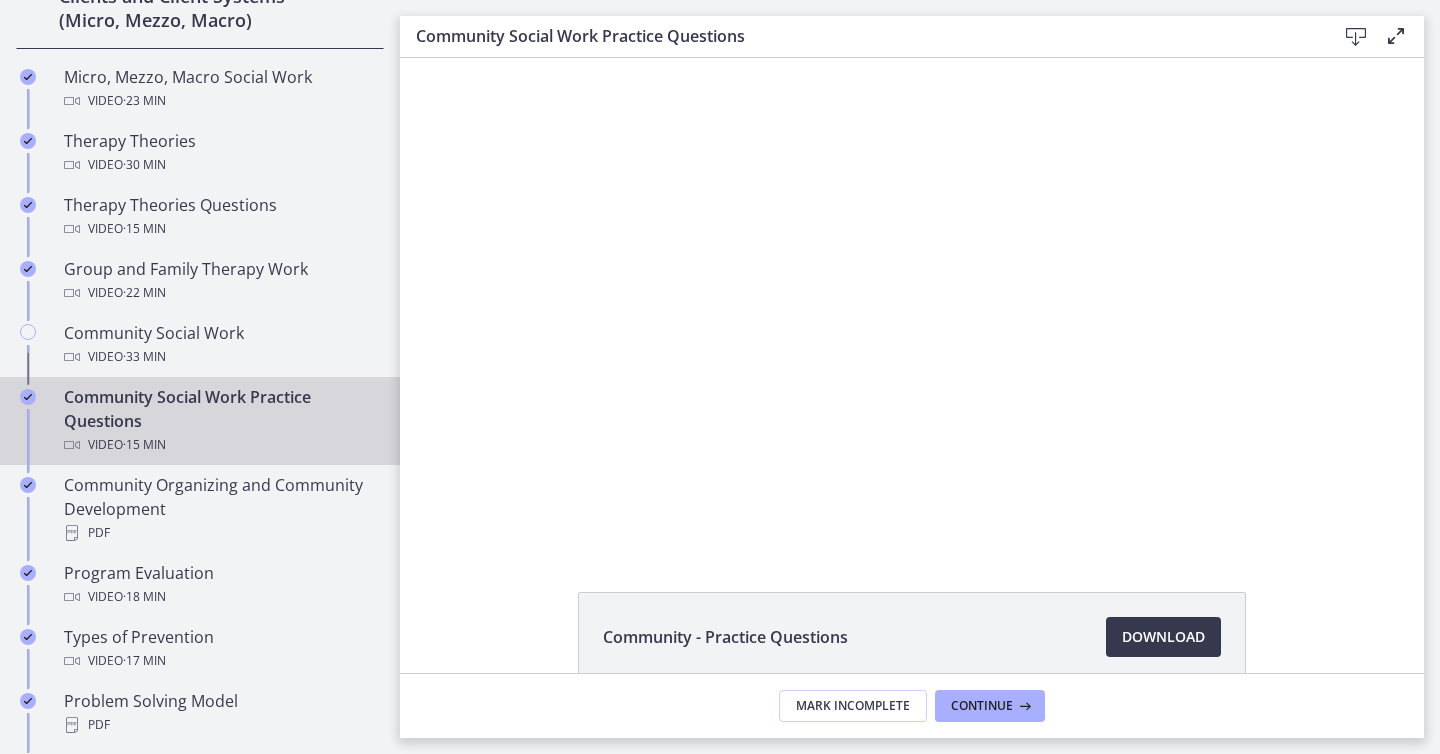 scroll, scrollTop: 0, scrollLeft: 0, axis: both 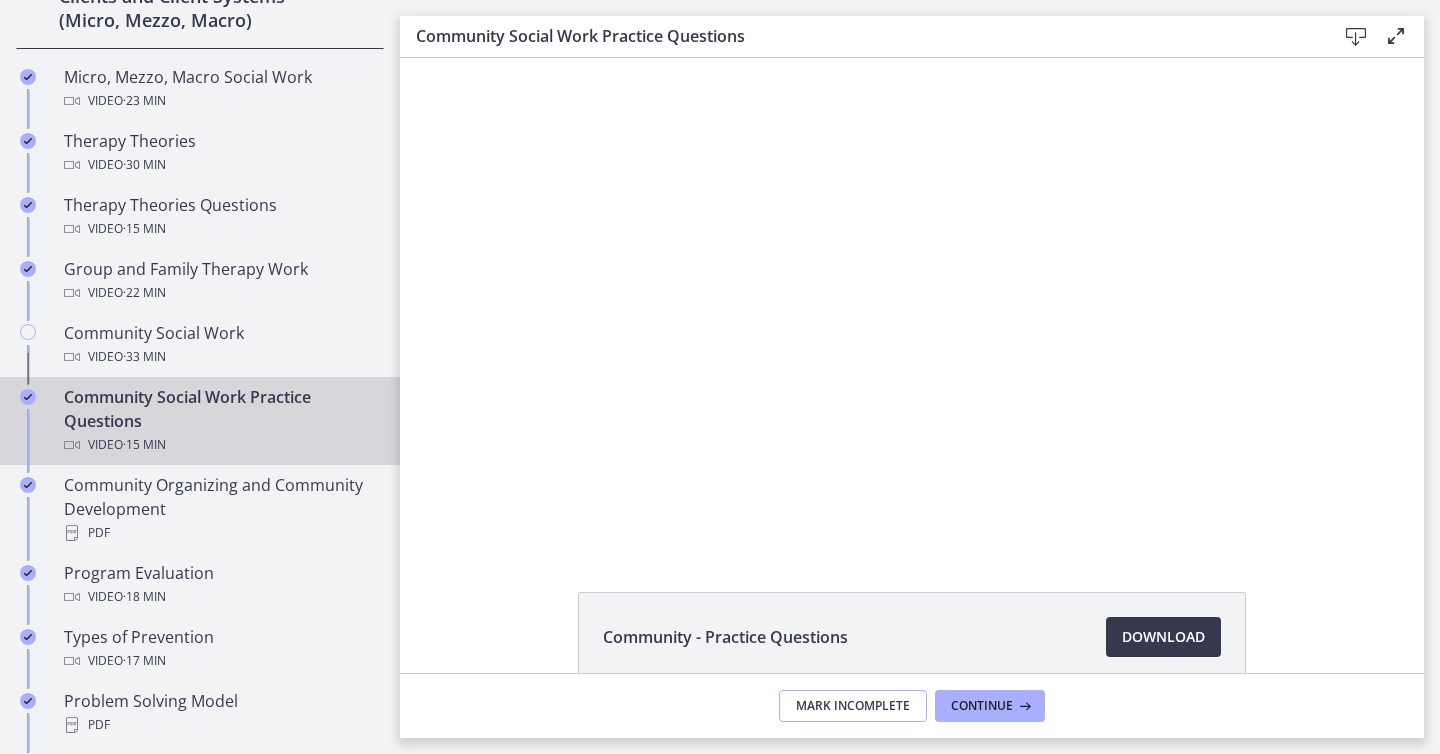 click on "Mark Incomplete" at bounding box center [853, 706] 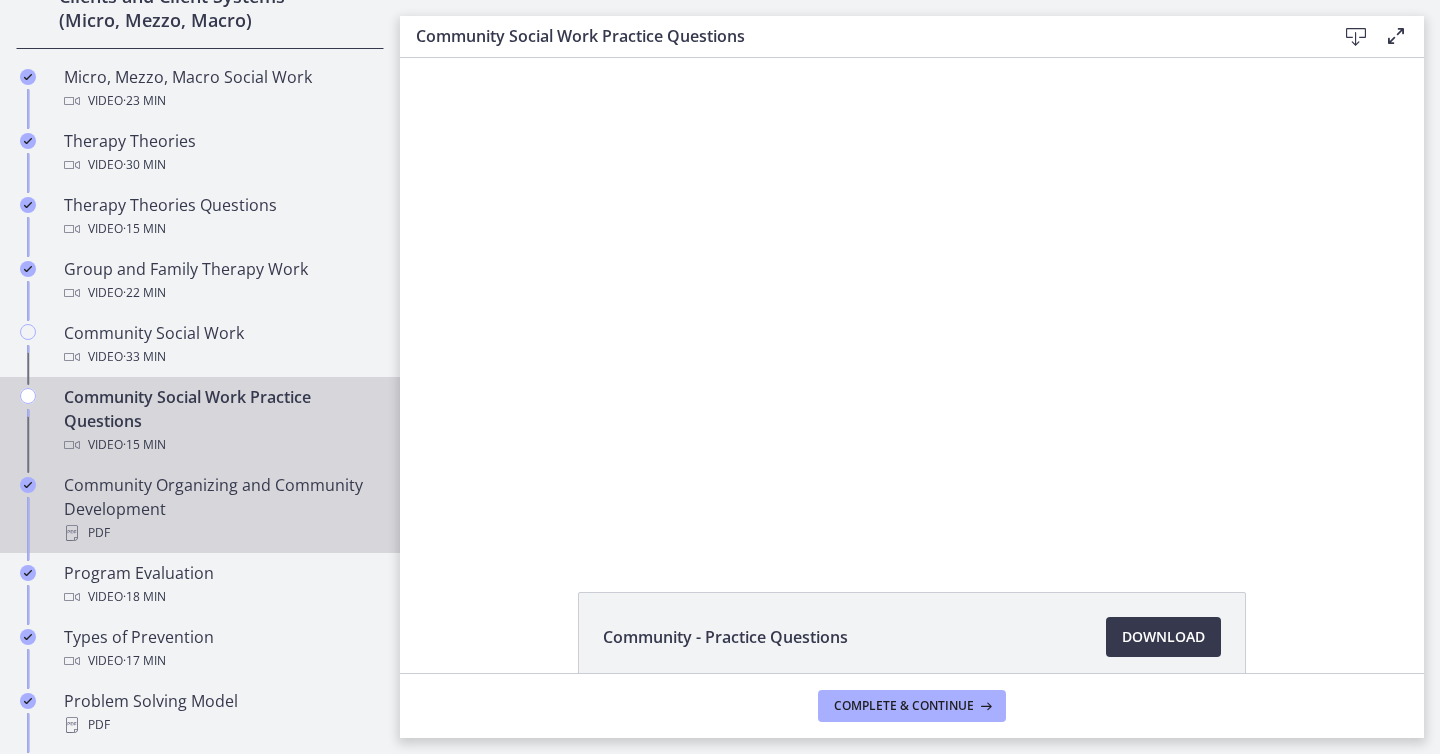 click on "Community Organizing and Community Development
PDF" at bounding box center [220, 509] 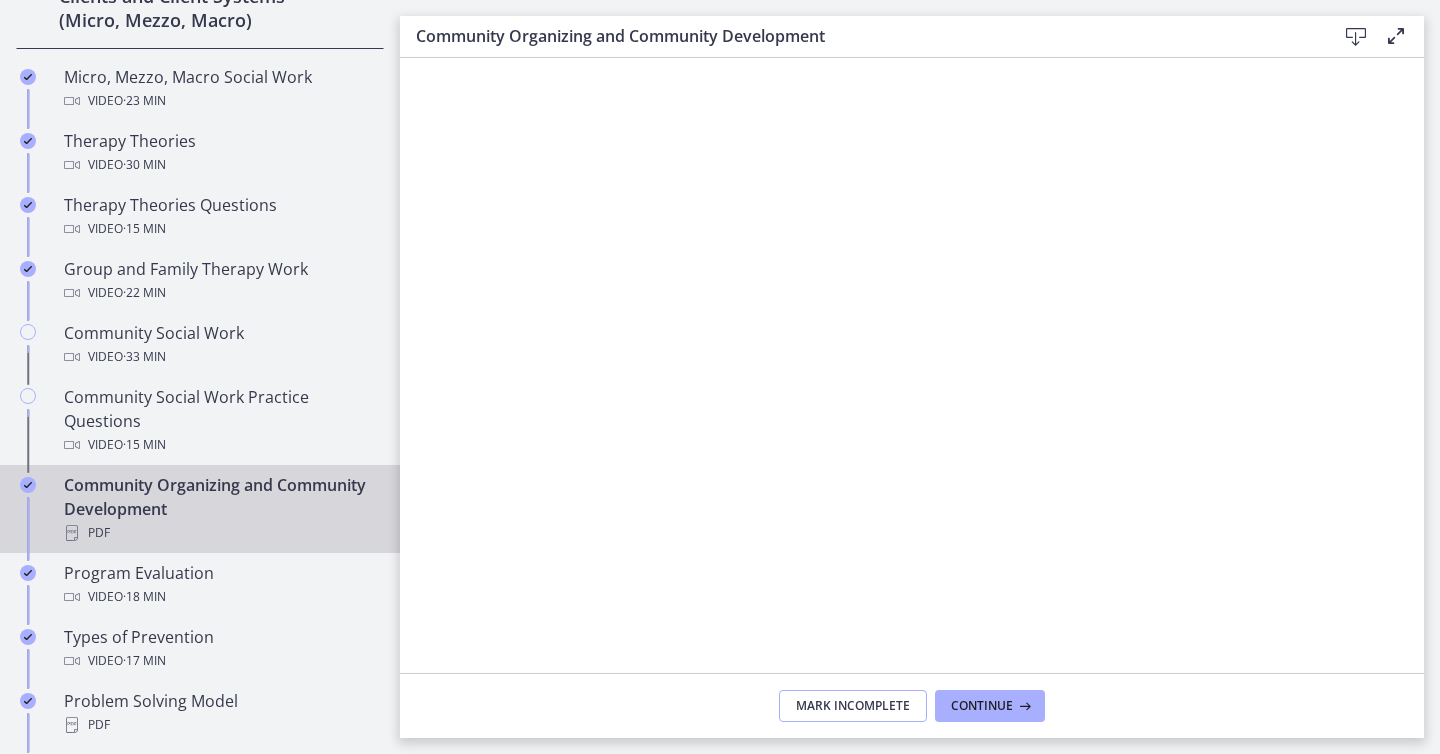 click on "Mark Incomplete" at bounding box center [853, 706] 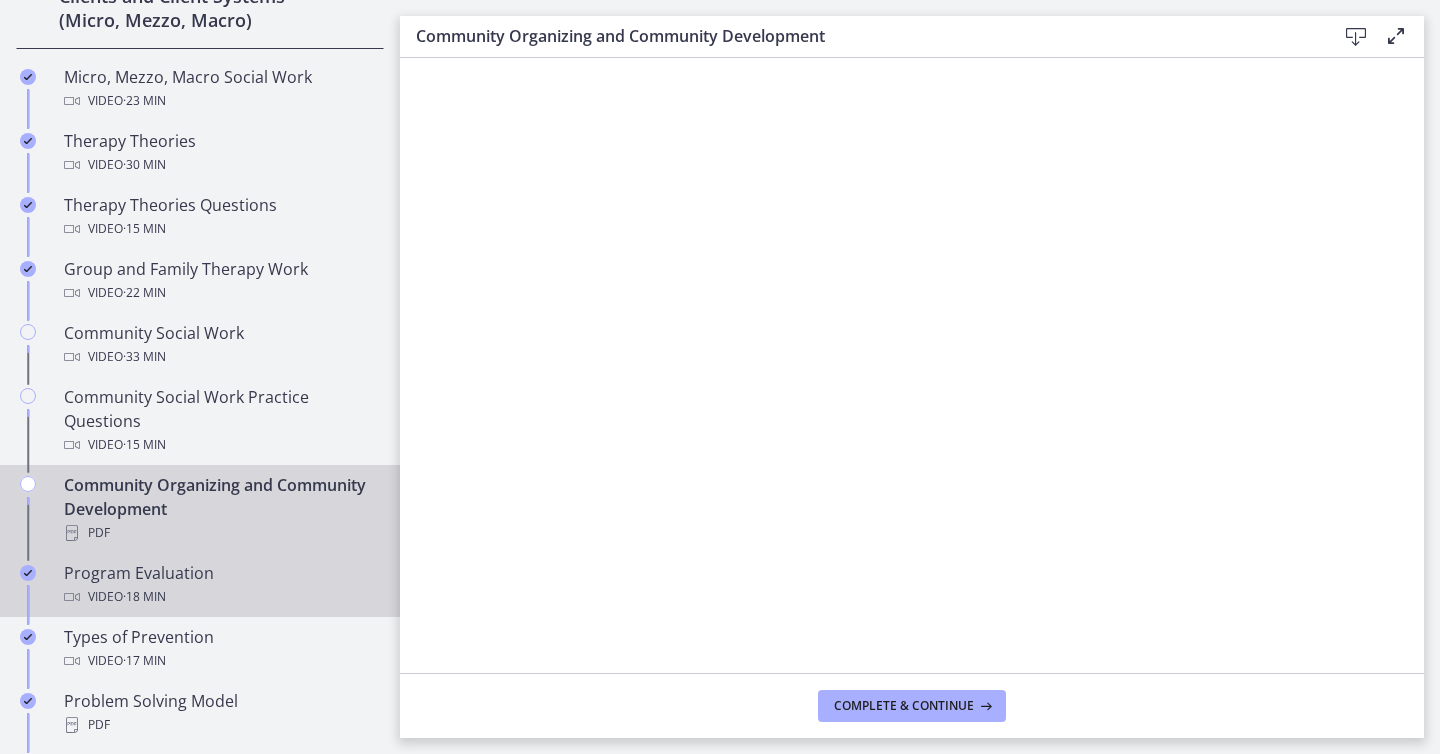 click on "Program Evaluation
Video
·  18 min" at bounding box center [220, 585] 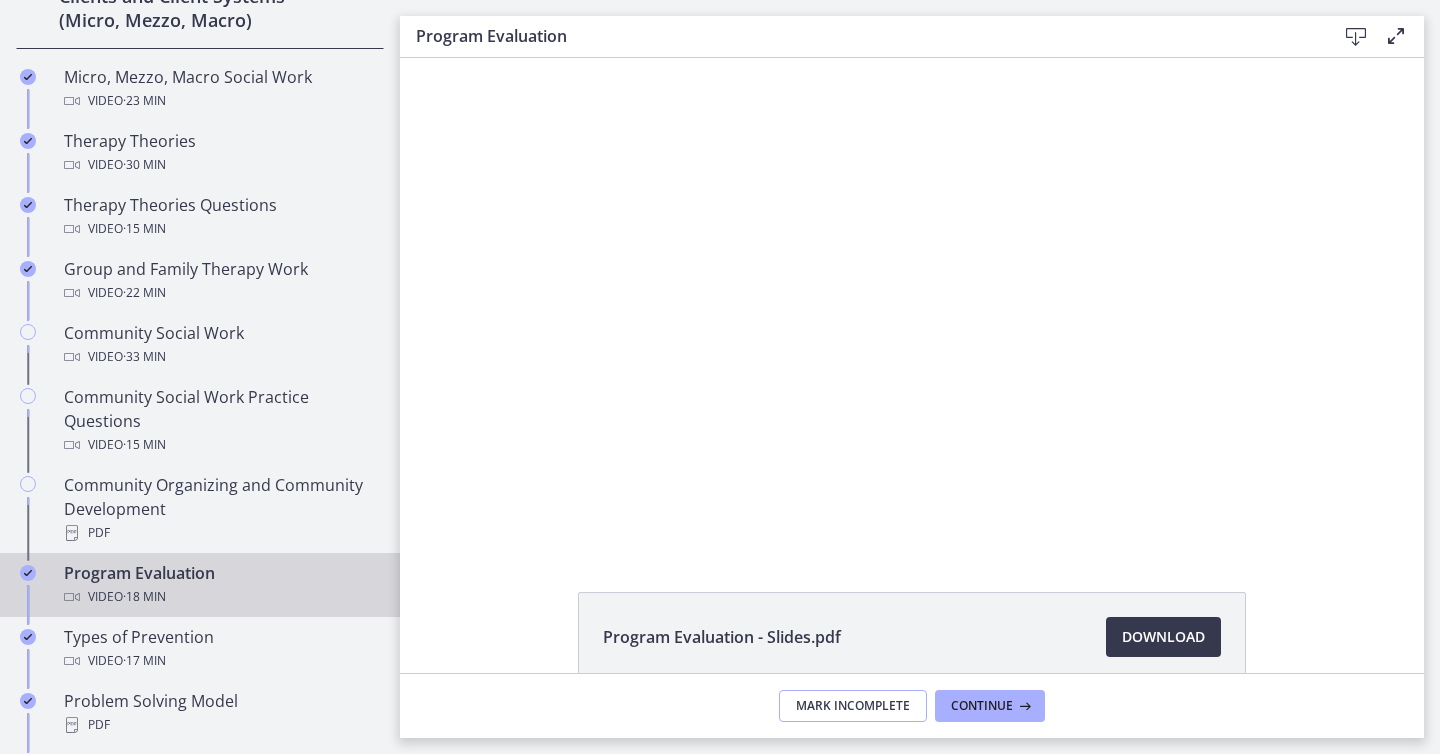 scroll, scrollTop: 0, scrollLeft: 0, axis: both 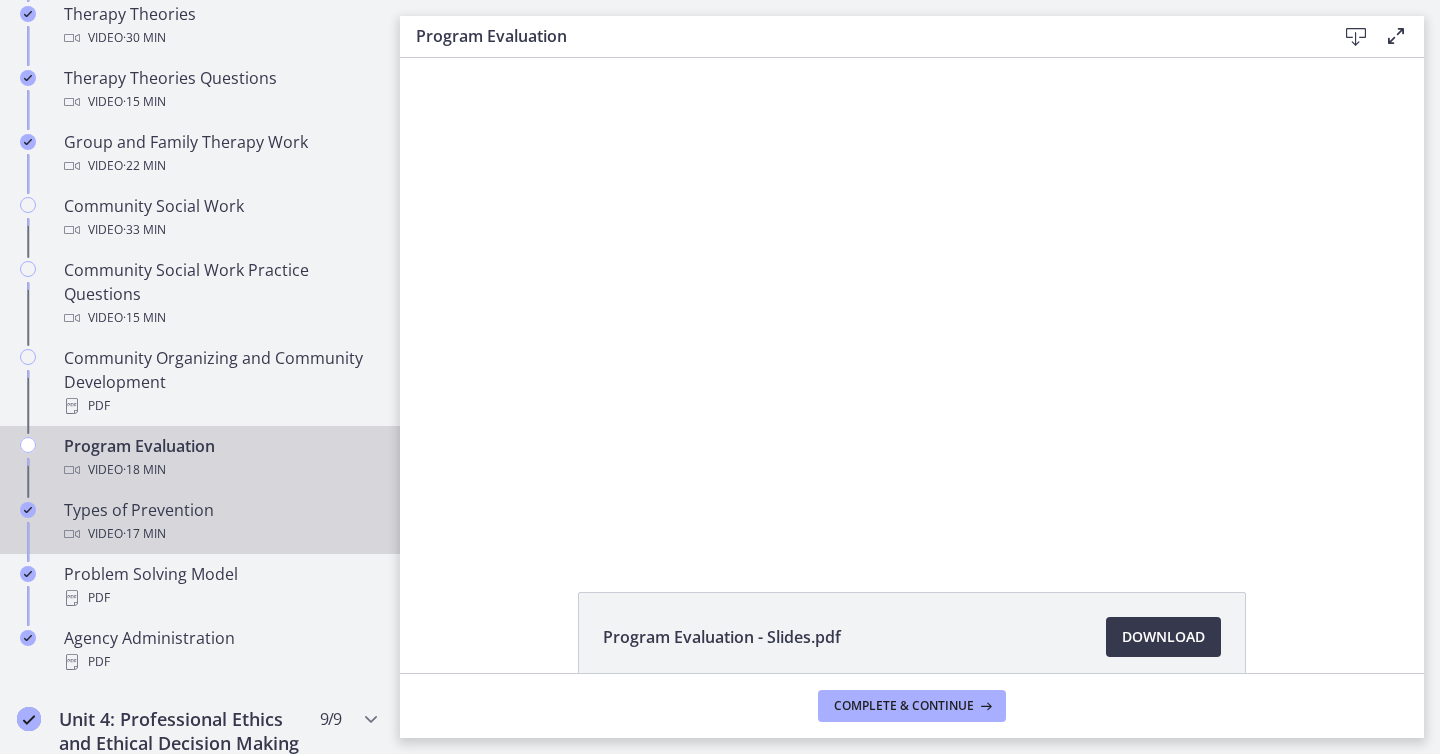 click on "·  17 min" at bounding box center [144, 534] 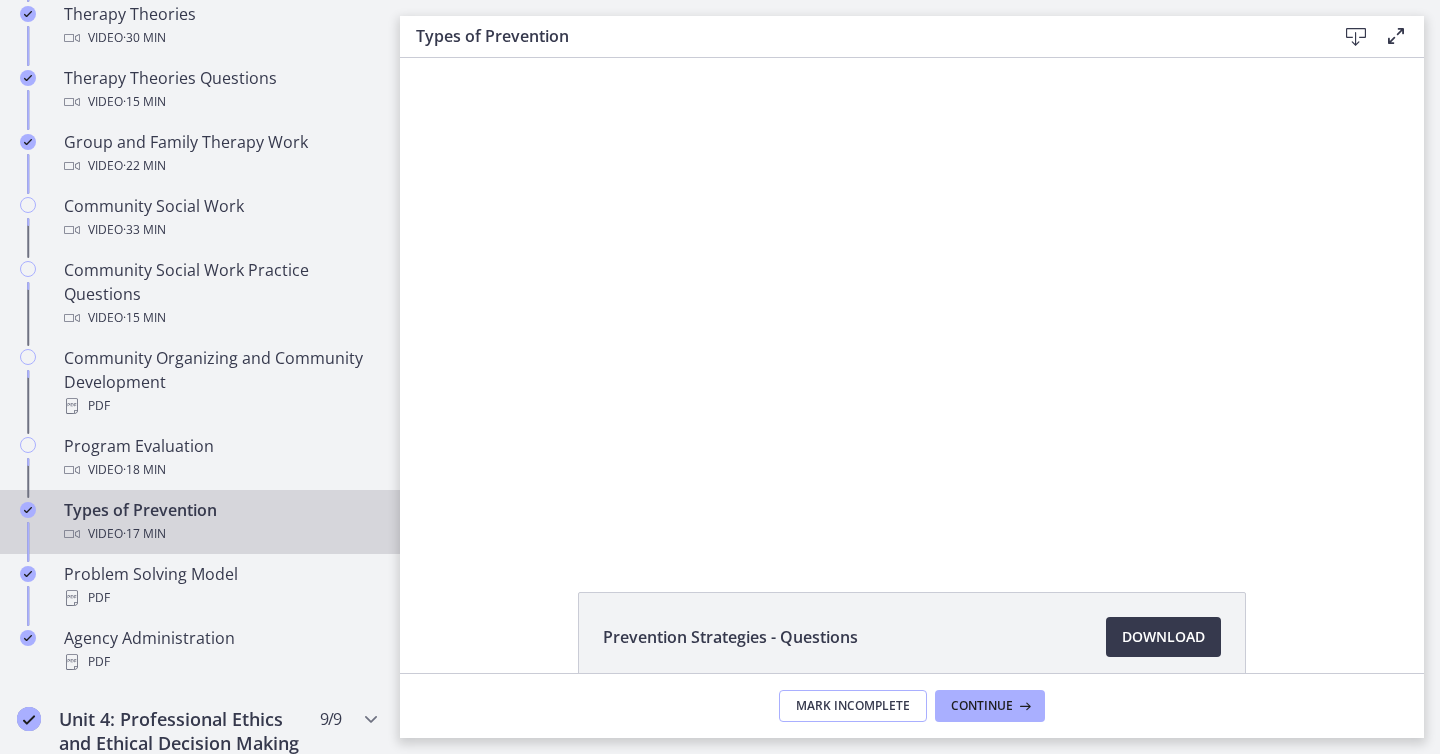 scroll, scrollTop: 0, scrollLeft: 0, axis: both 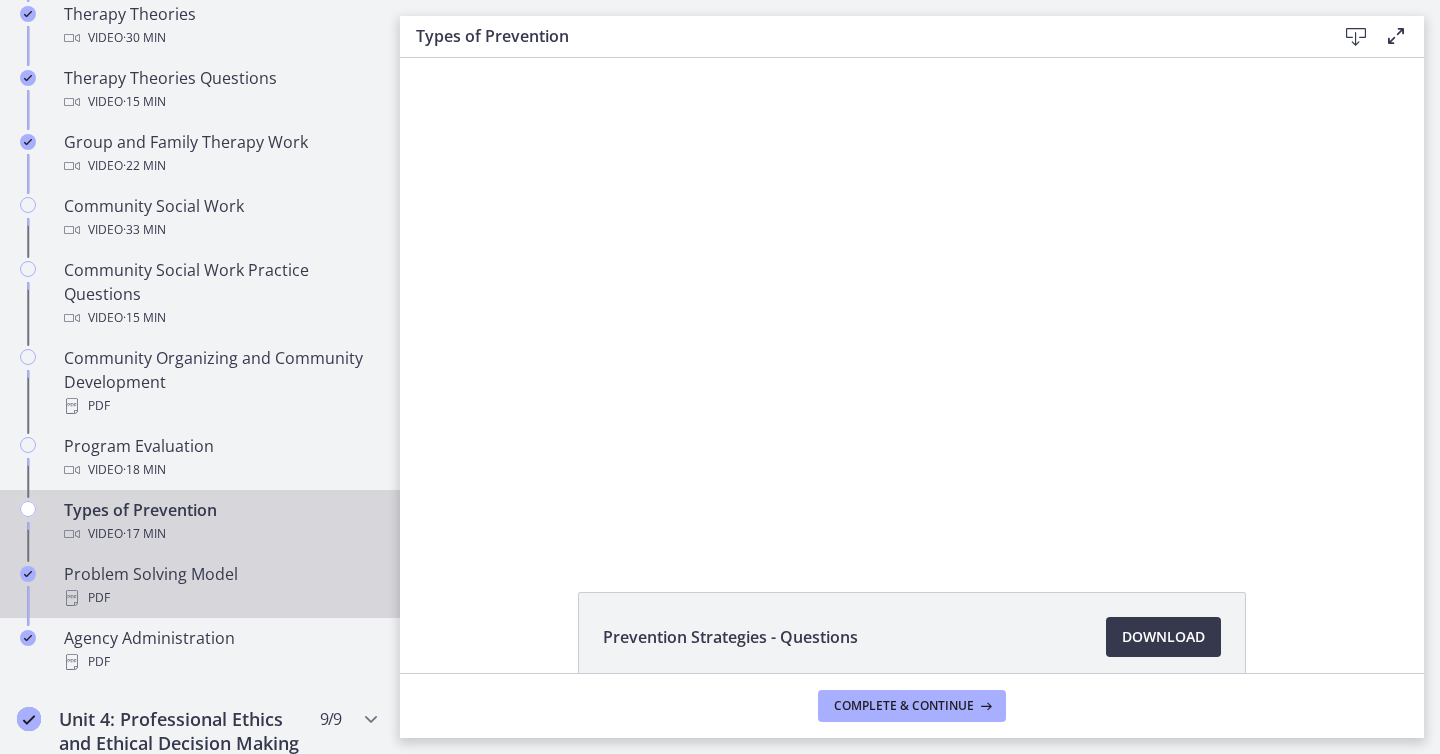 click on "PDF" at bounding box center (220, 598) 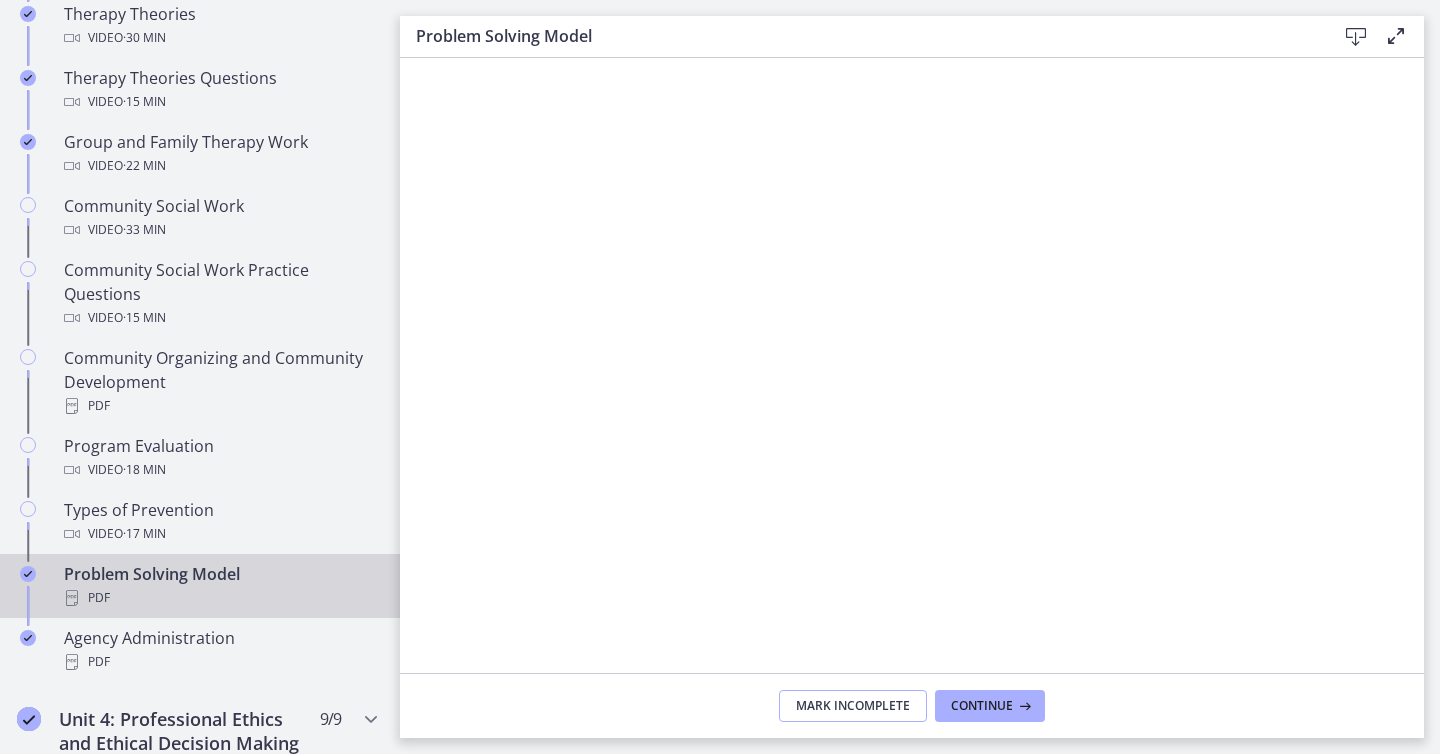 click on "Mark Incomplete" at bounding box center (853, 706) 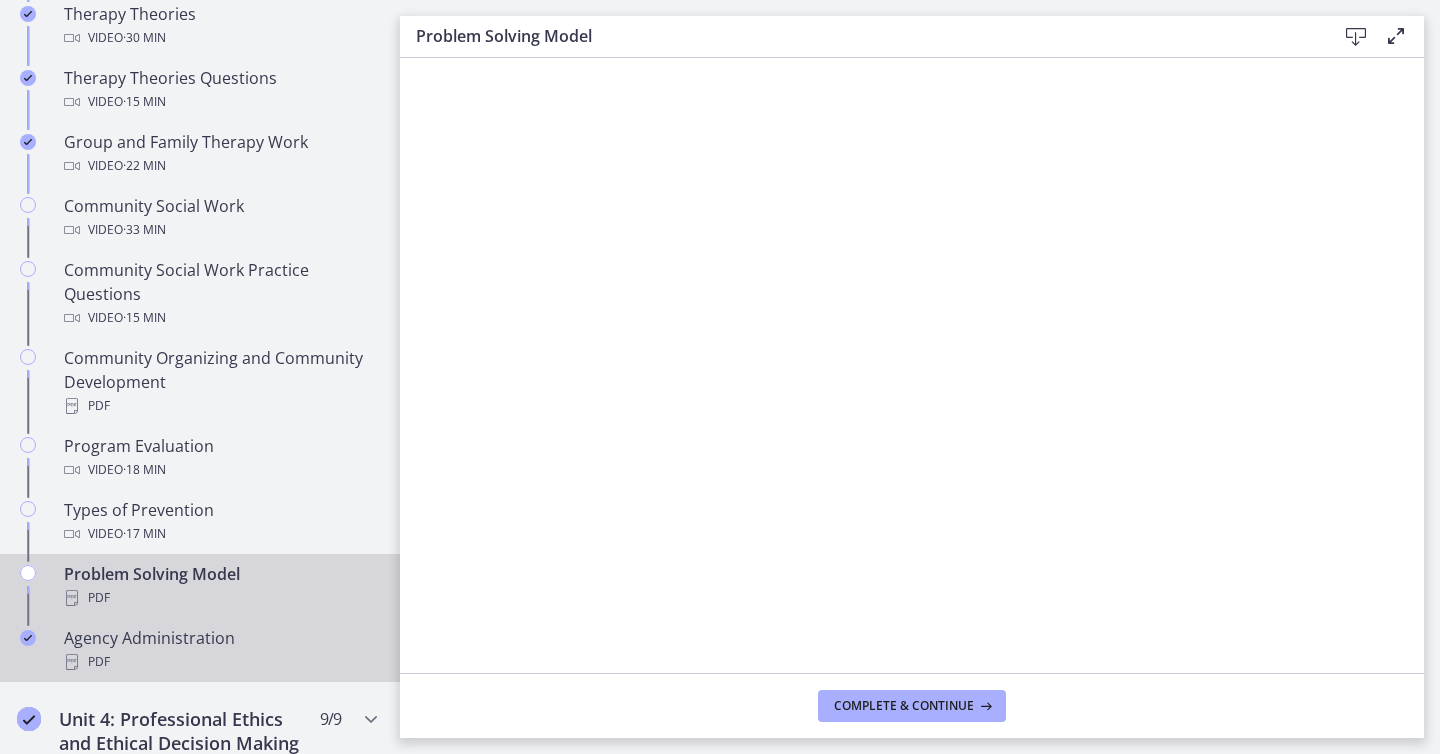 click on "Agency Administration
PDF" at bounding box center (220, 650) 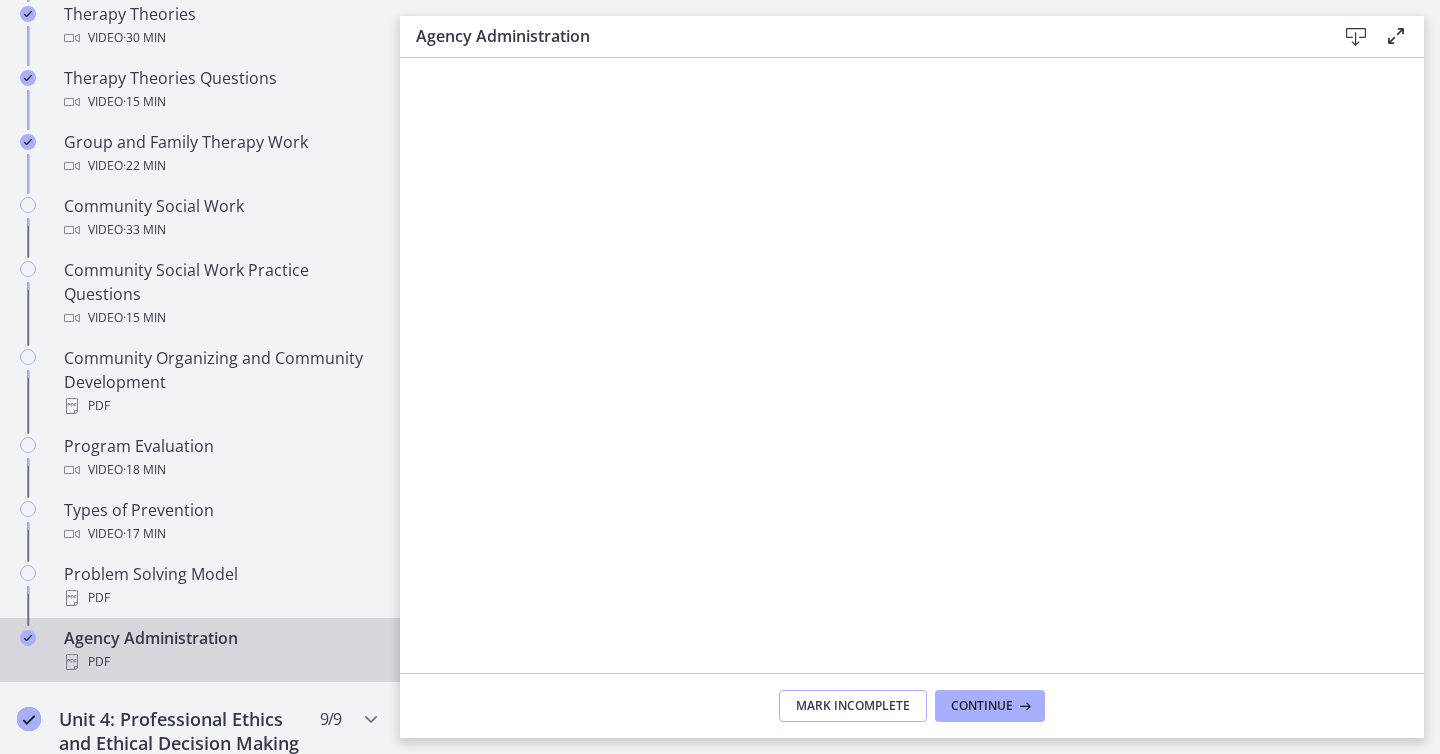 click on "Mark Incomplete" at bounding box center (853, 706) 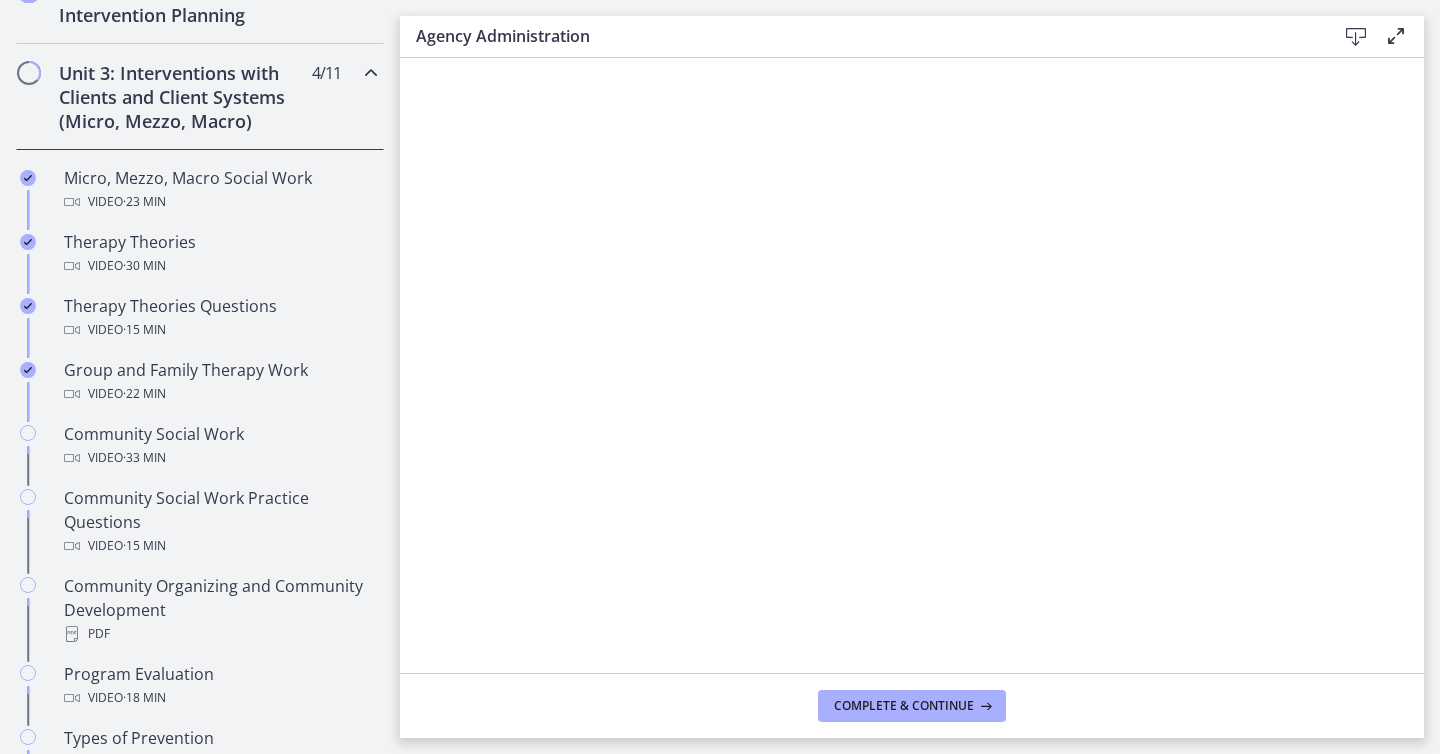 scroll, scrollTop: 712, scrollLeft: 0, axis: vertical 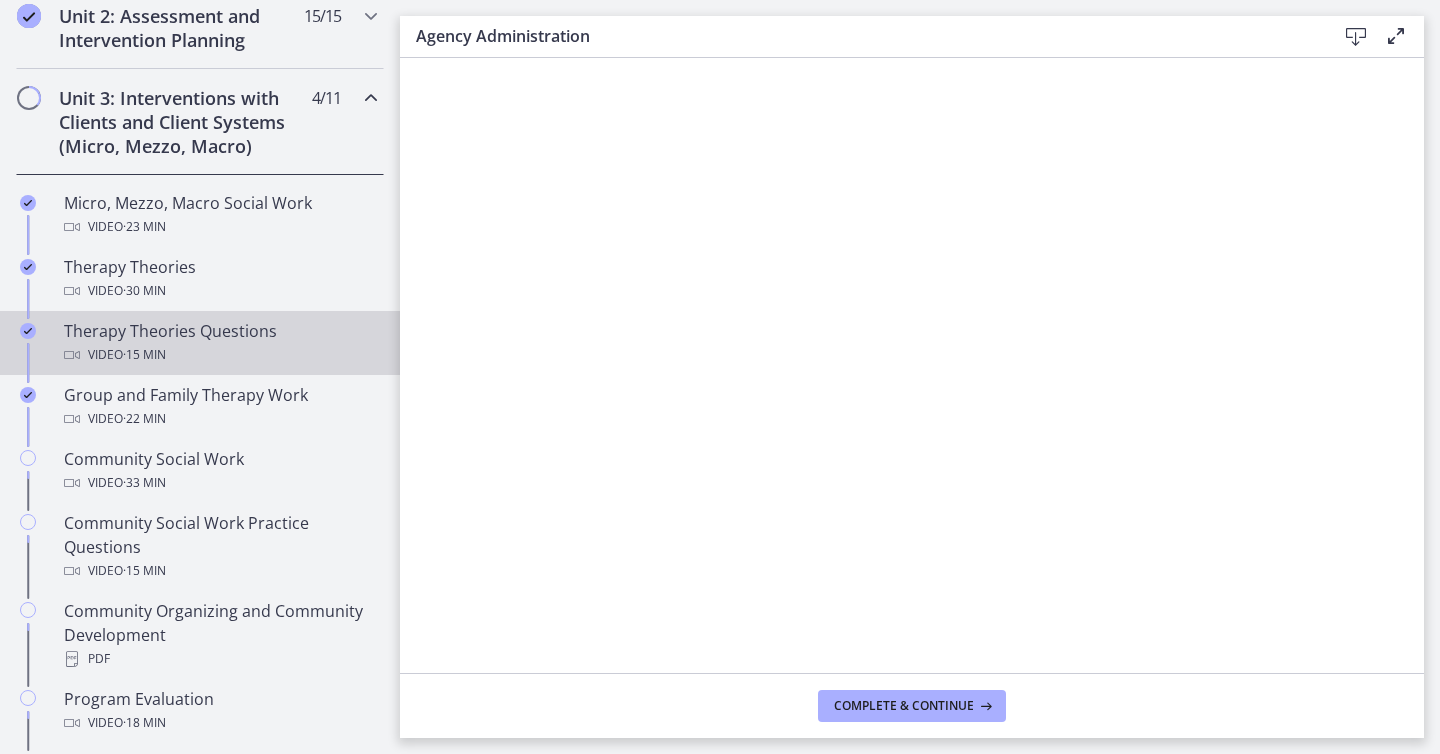 click on "·  15 min" at bounding box center [144, 355] 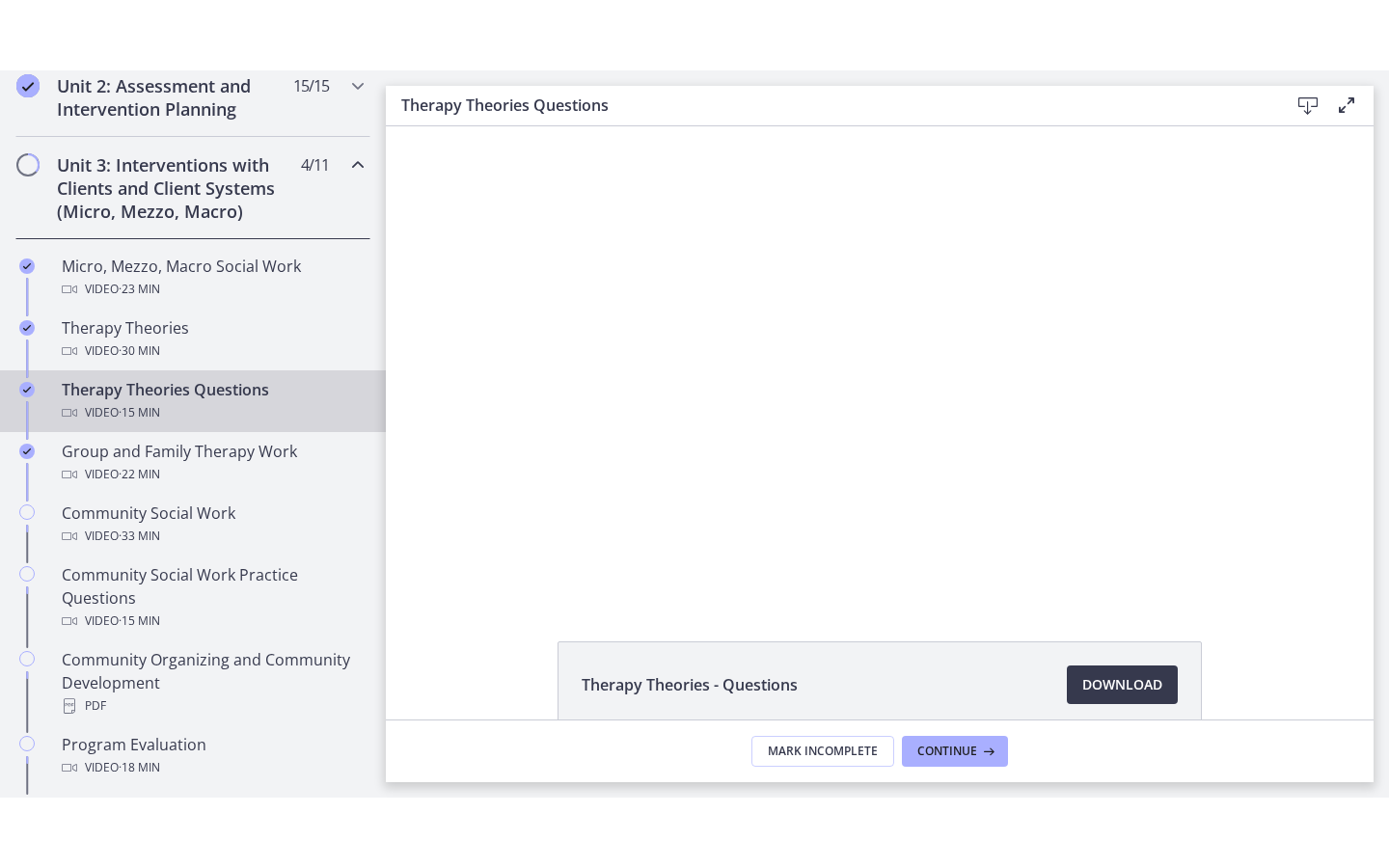 scroll, scrollTop: 0, scrollLeft: 0, axis: both 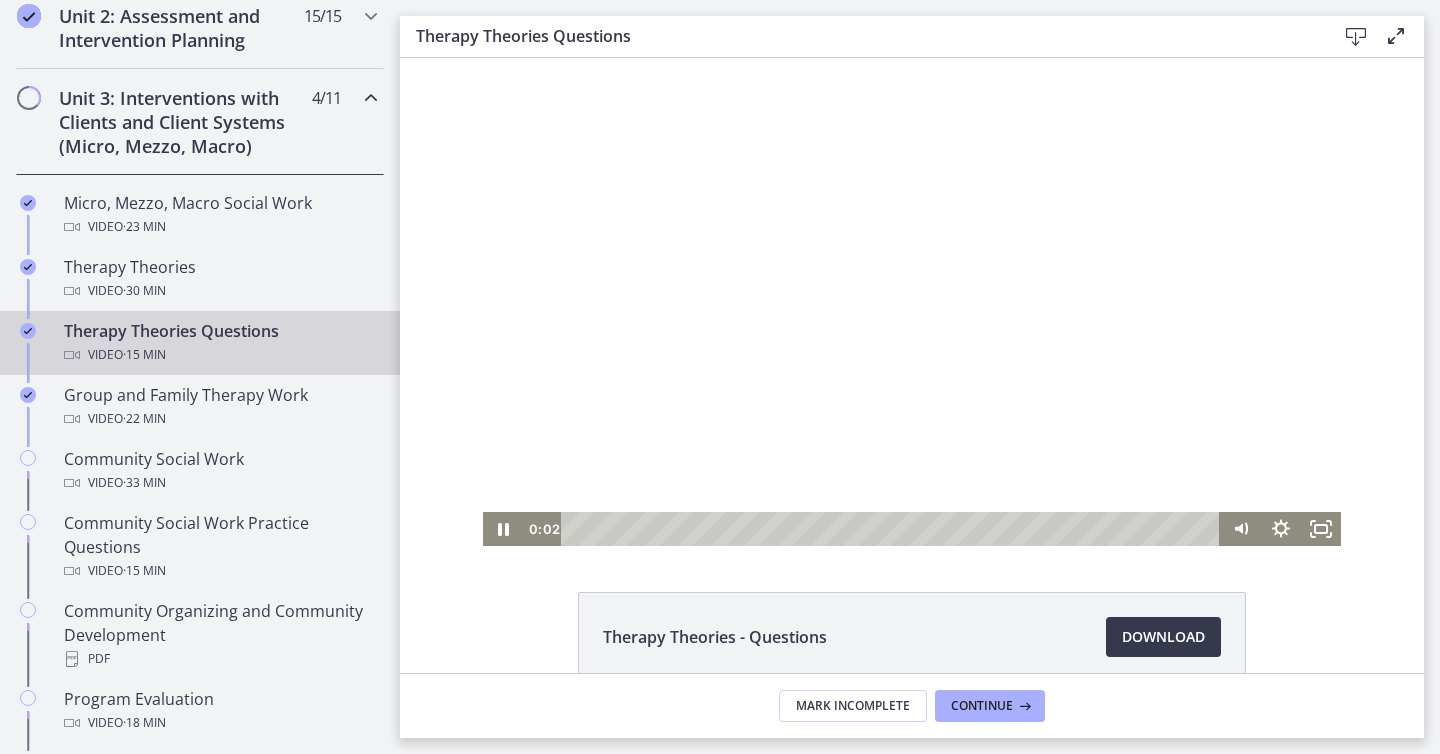 click at bounding box center [912, 302] 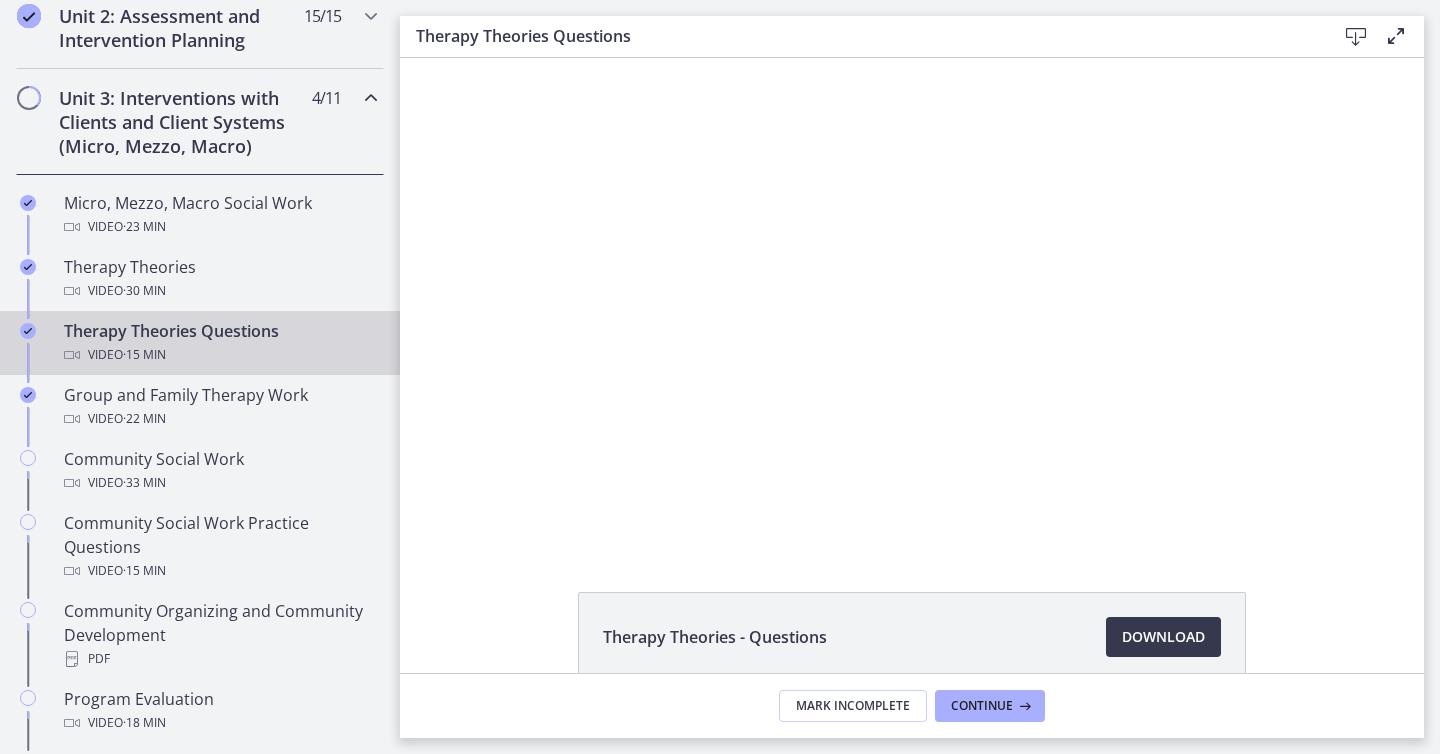 click at bounding box center [912, 302] 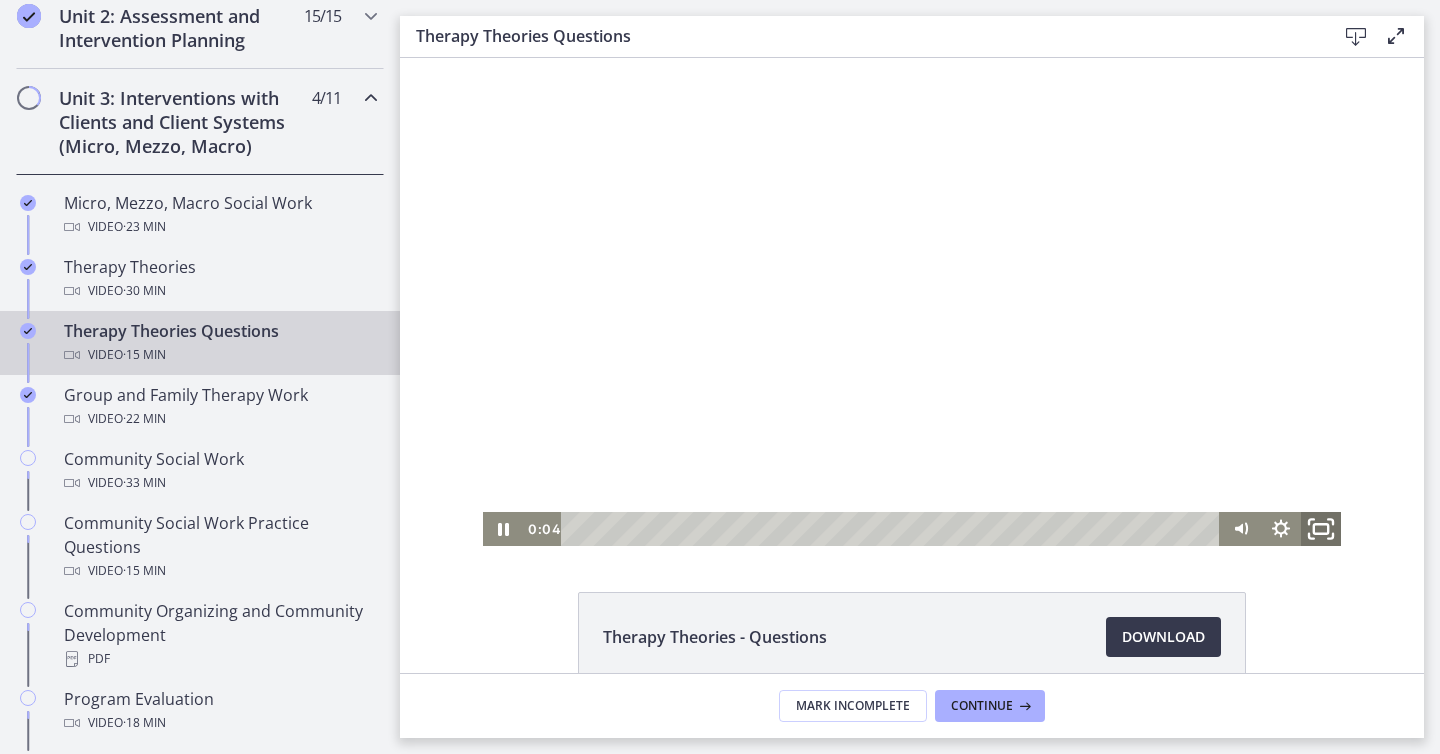 click 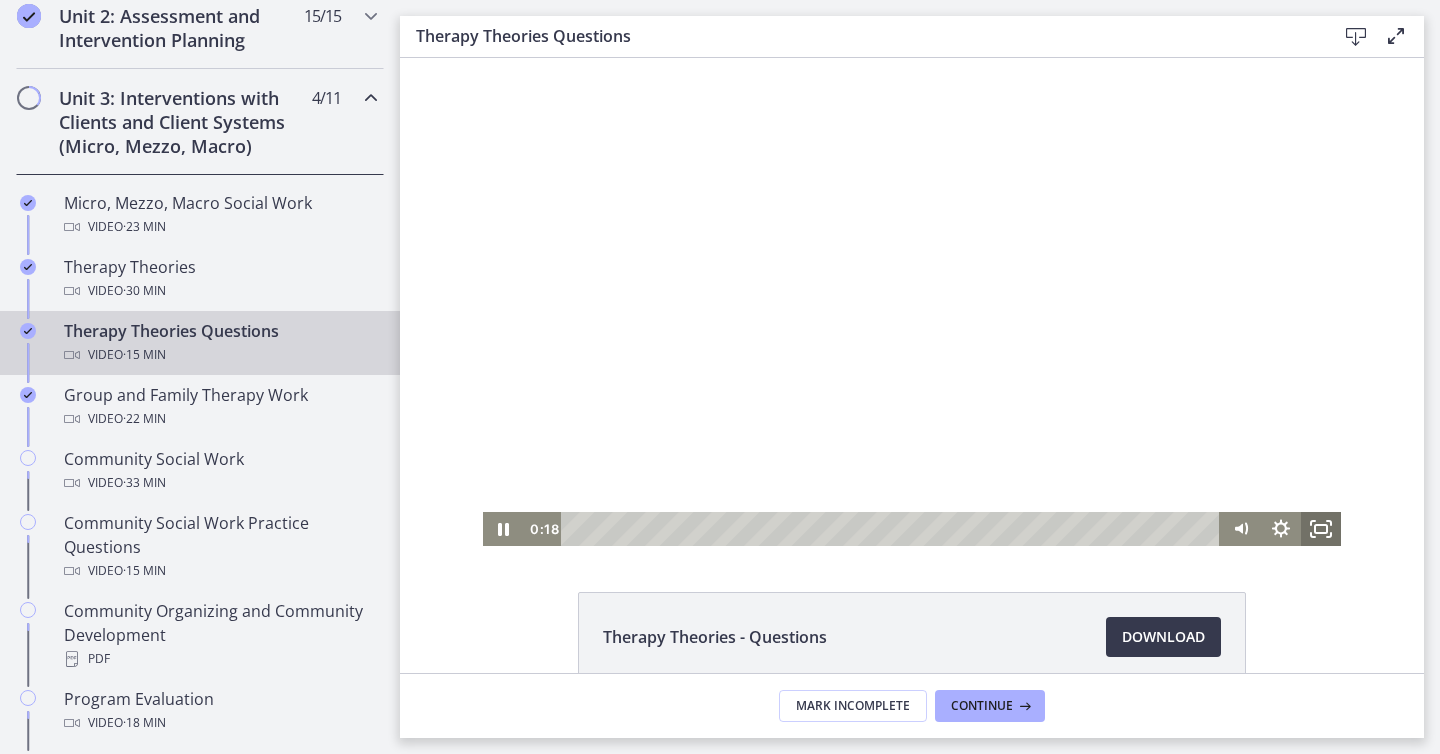 click 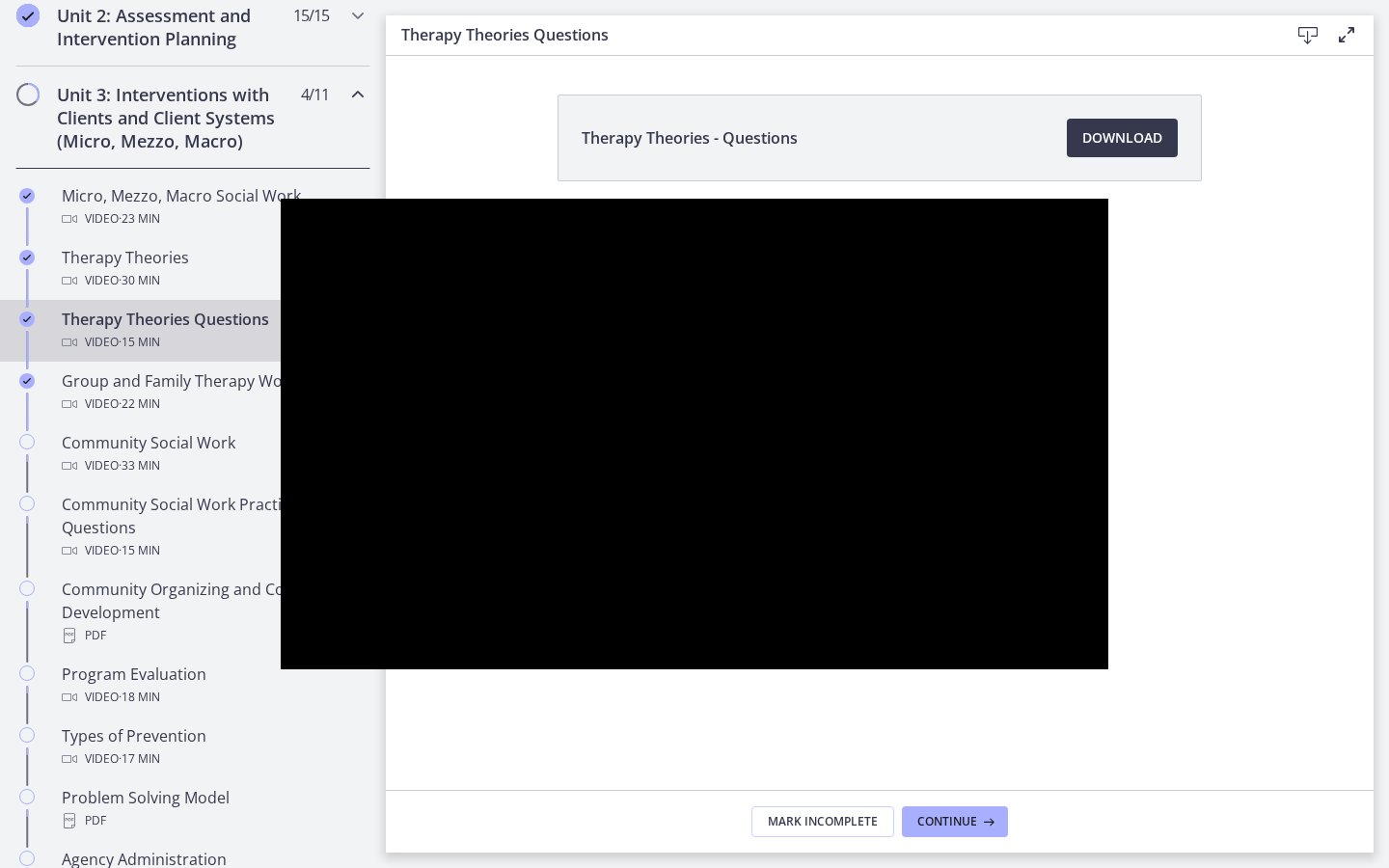 click at bounding box center [694, 434] 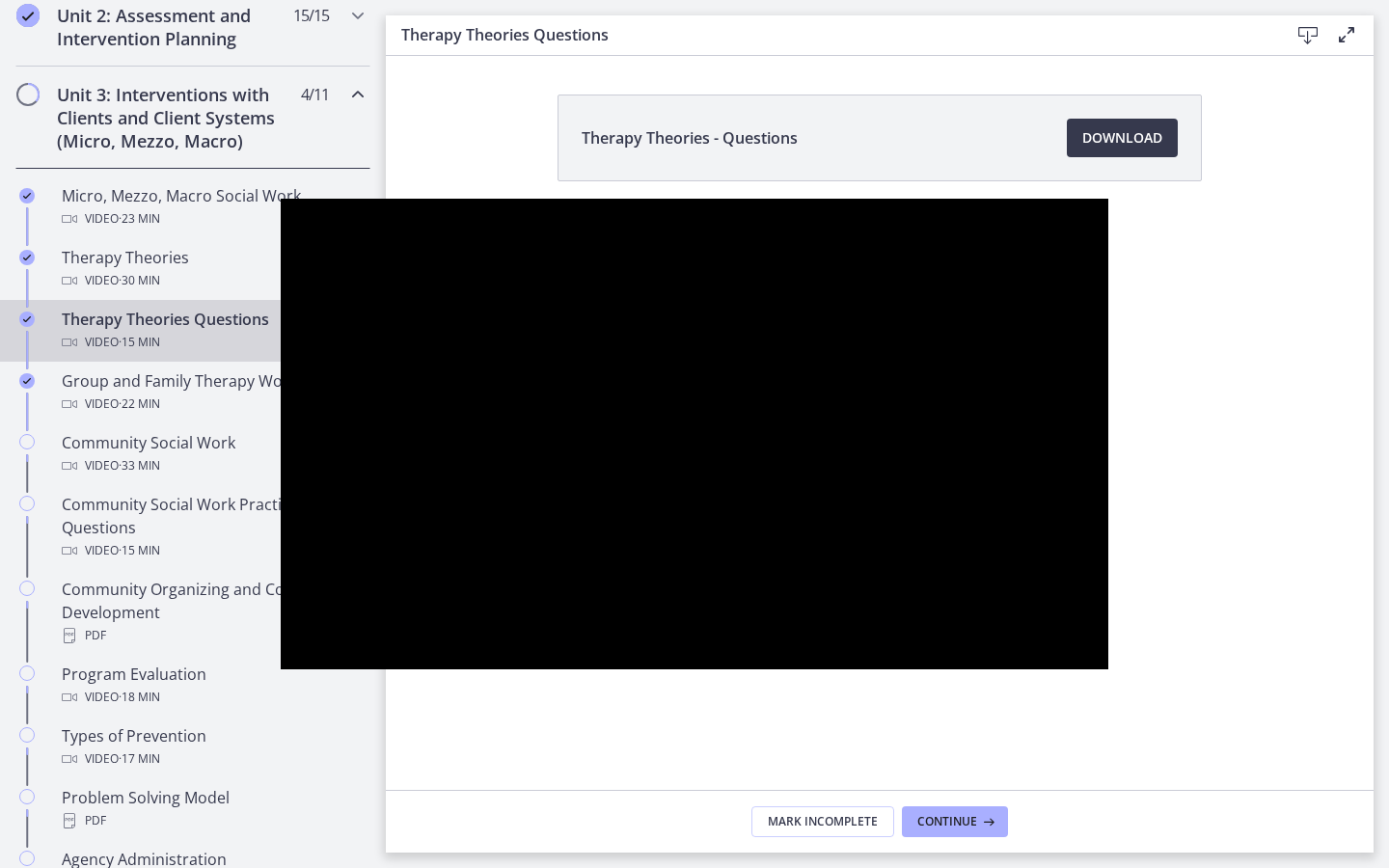 type 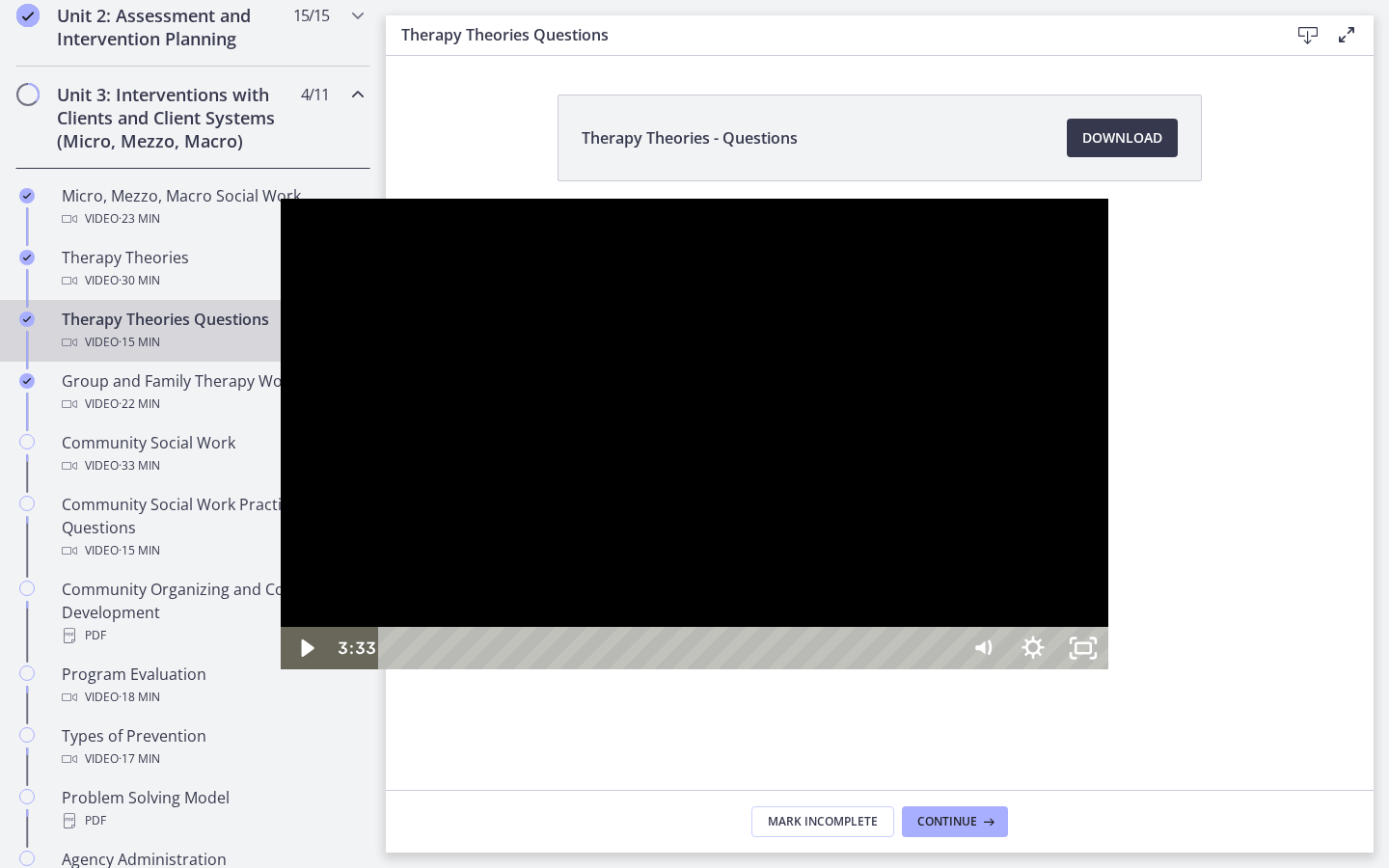 click at bounding box center (694, 434) 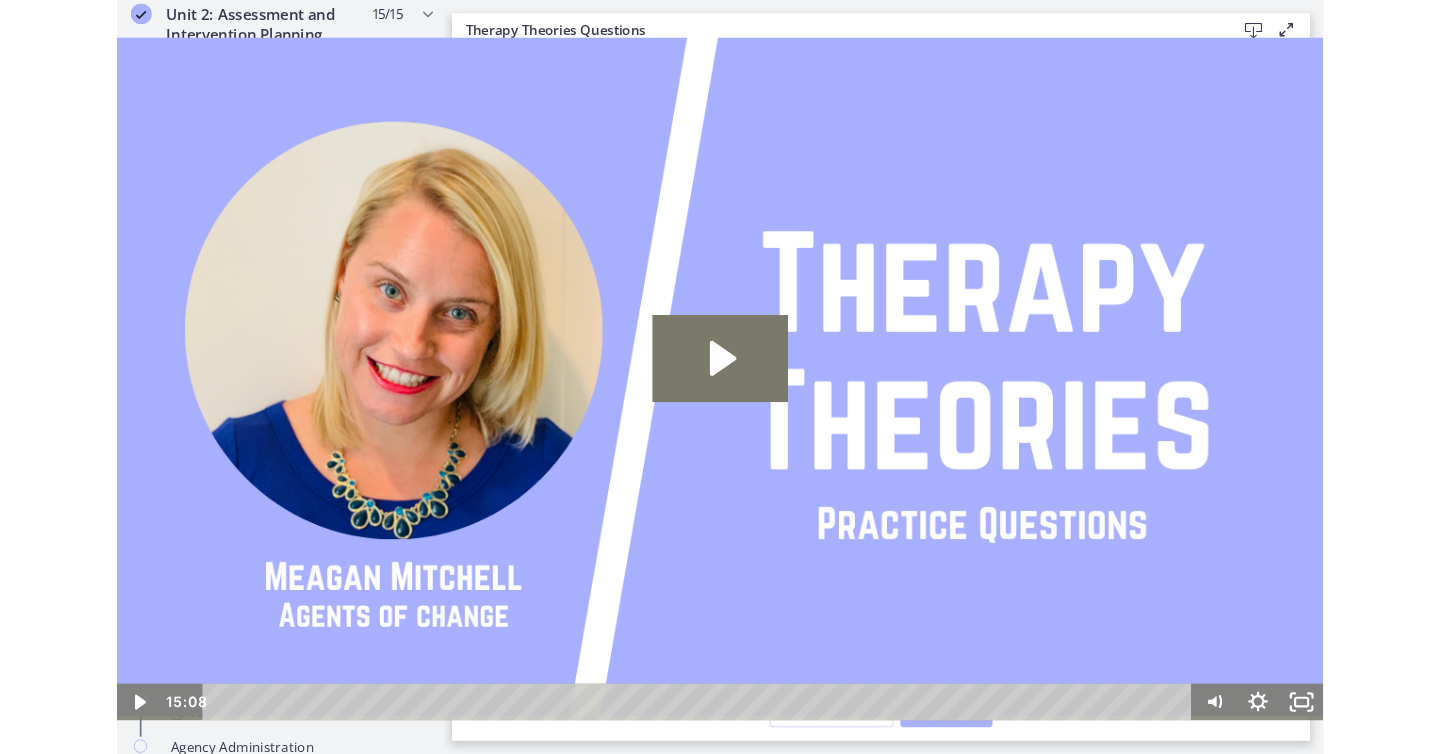 scroll, scrollTop: 0, scrollLeft: 0, axis: both 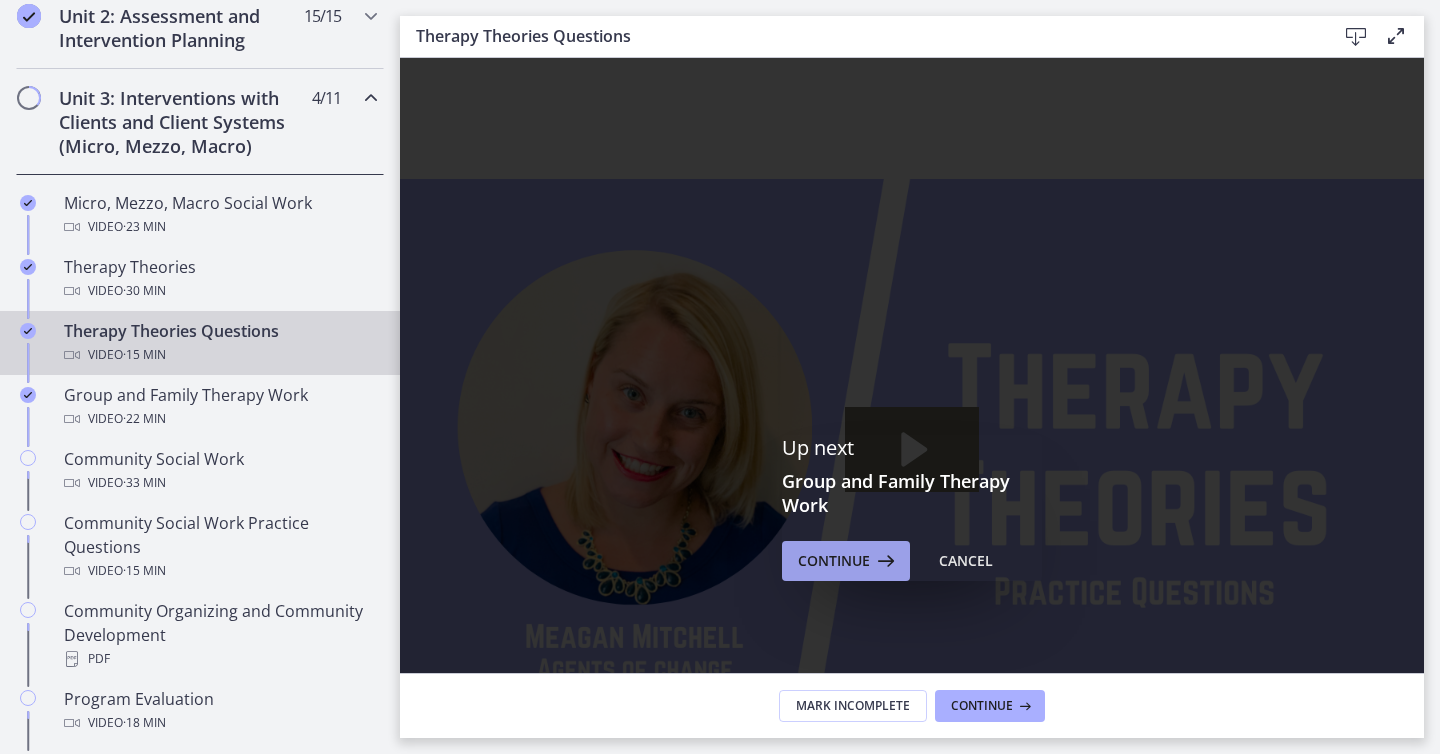 click on "Continue" at bounding box center (834, 561) 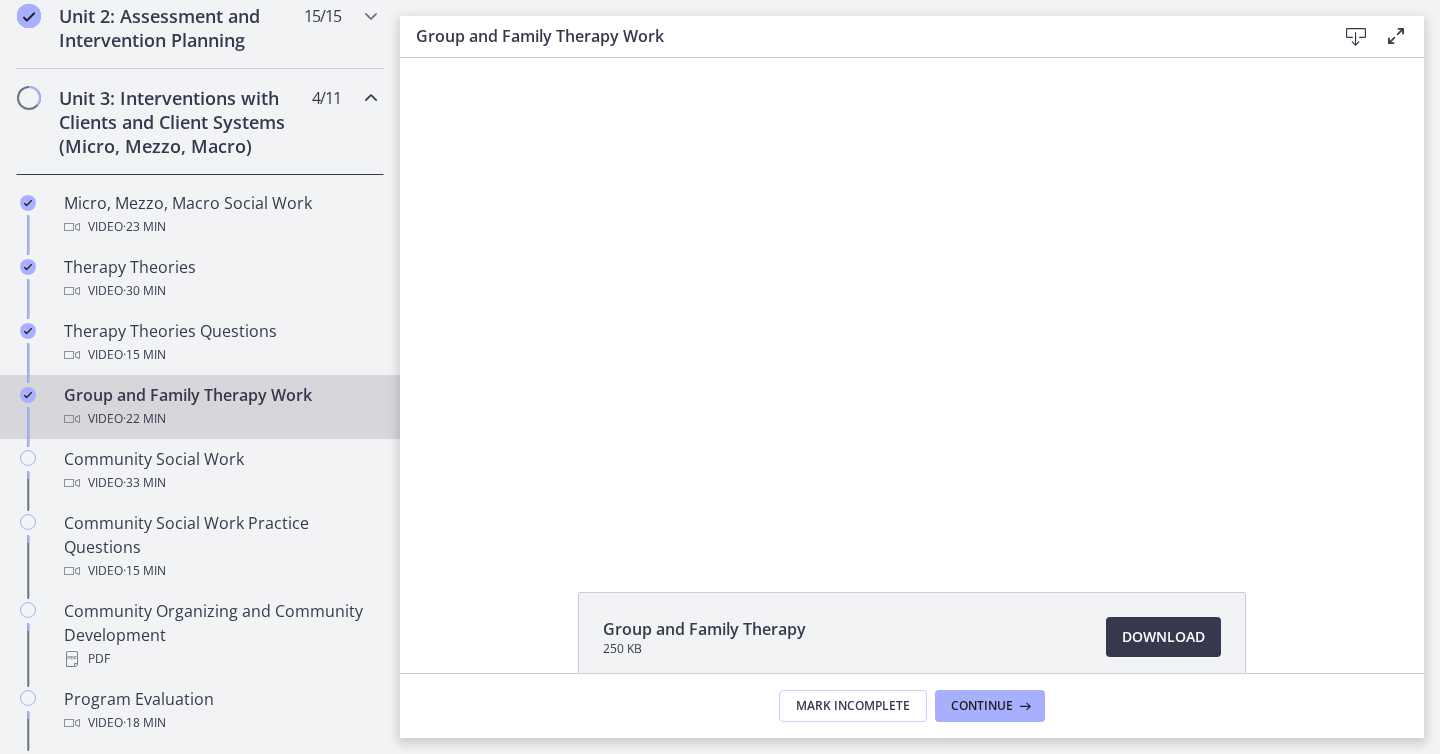 scroll, scrollTop: 0, scrollLeft: 0, axis: both 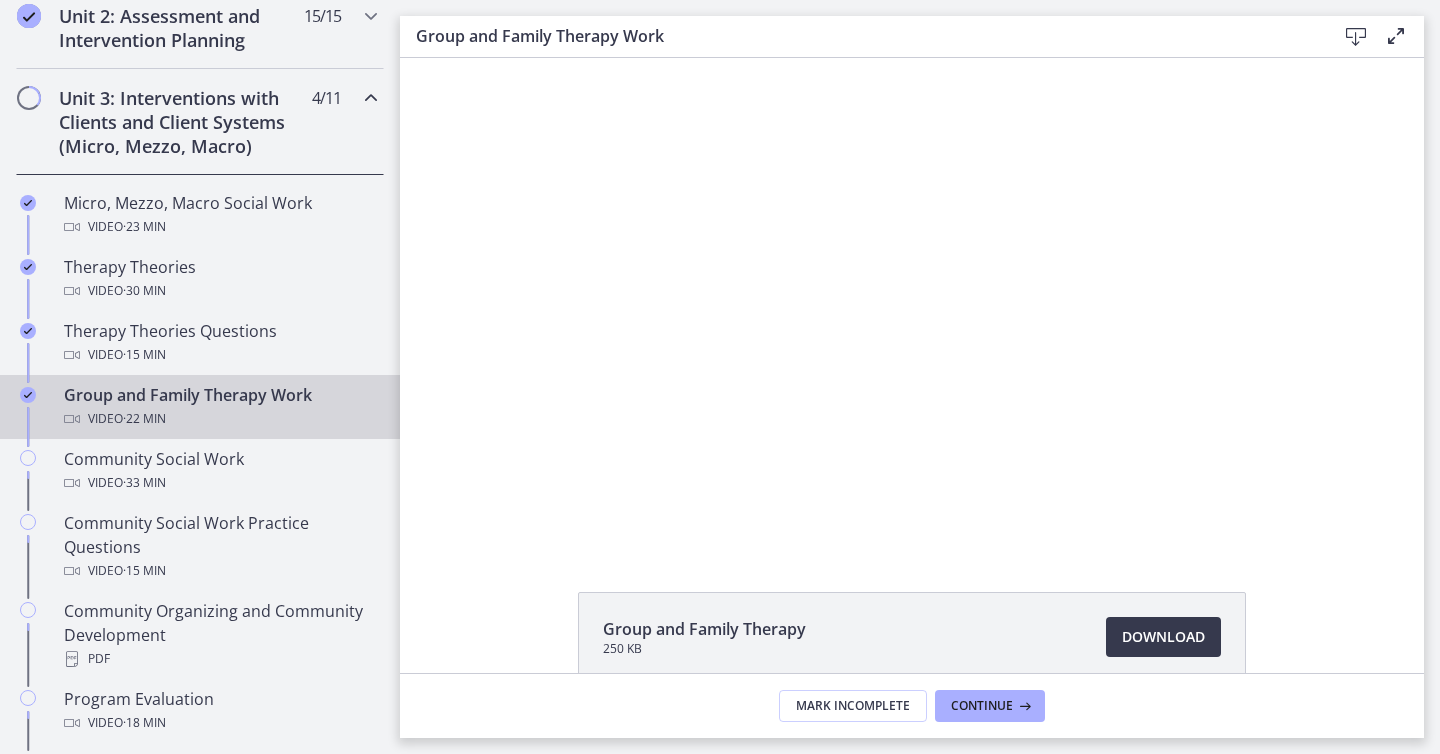 click on "Click for sound
@keyframes VOLUME_SMALL_WAVE_FLASH {
0% { opacity: 0; }
33% { opacity: 1; }
66% { opacity: 1; }
100% { opacity: 0; }
}
@keyframes VOLUME_LARGE_WAVE_FLASH {
0% { opacity: 0; }
33% { opacity: 1; }
66% { opacity: 1; }
100% { opacity: 0; }
}
.volume__small-wave {
animation: VOLUME_SMALL_WAVE_FLASH 2s infinite;
opacity: 0;
}
.volume__large-wave {
animation: VOLUME_LARGE_WAVE_FLASH 2s infinite .3s;
opacity: 0;
}
5:27" at bounding box center [912, 302] 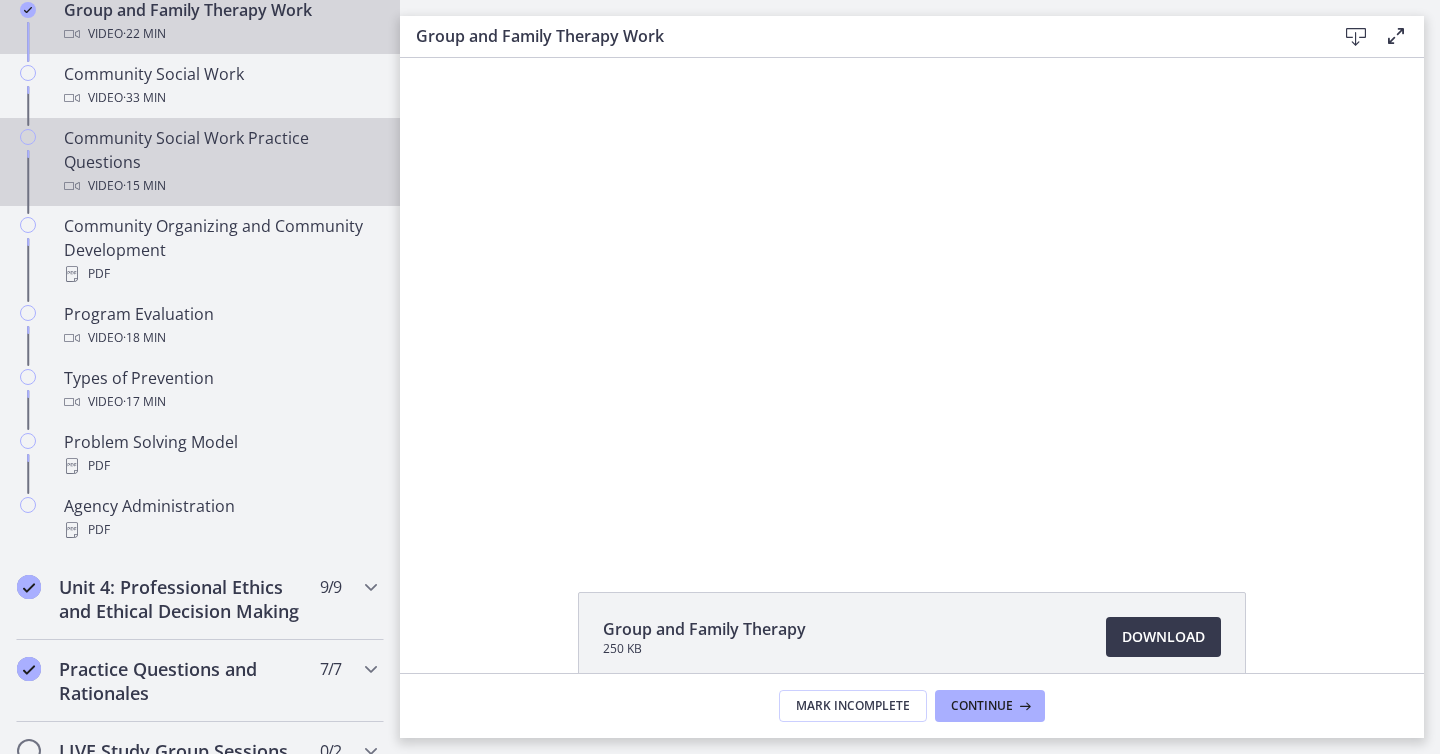 scroll, scrollTop: 1099, scrollLeft: 0, axis: vertical 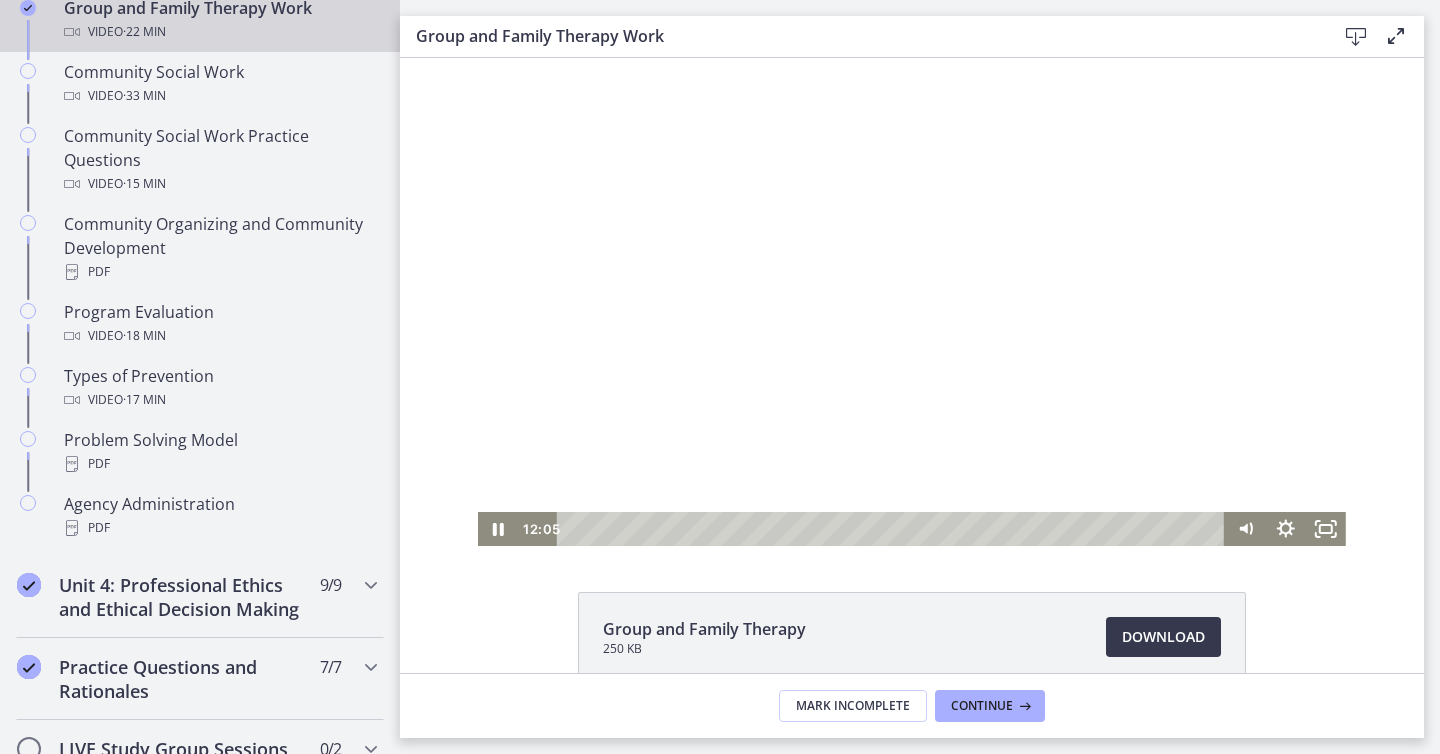 click at bounding box center (912, 302) 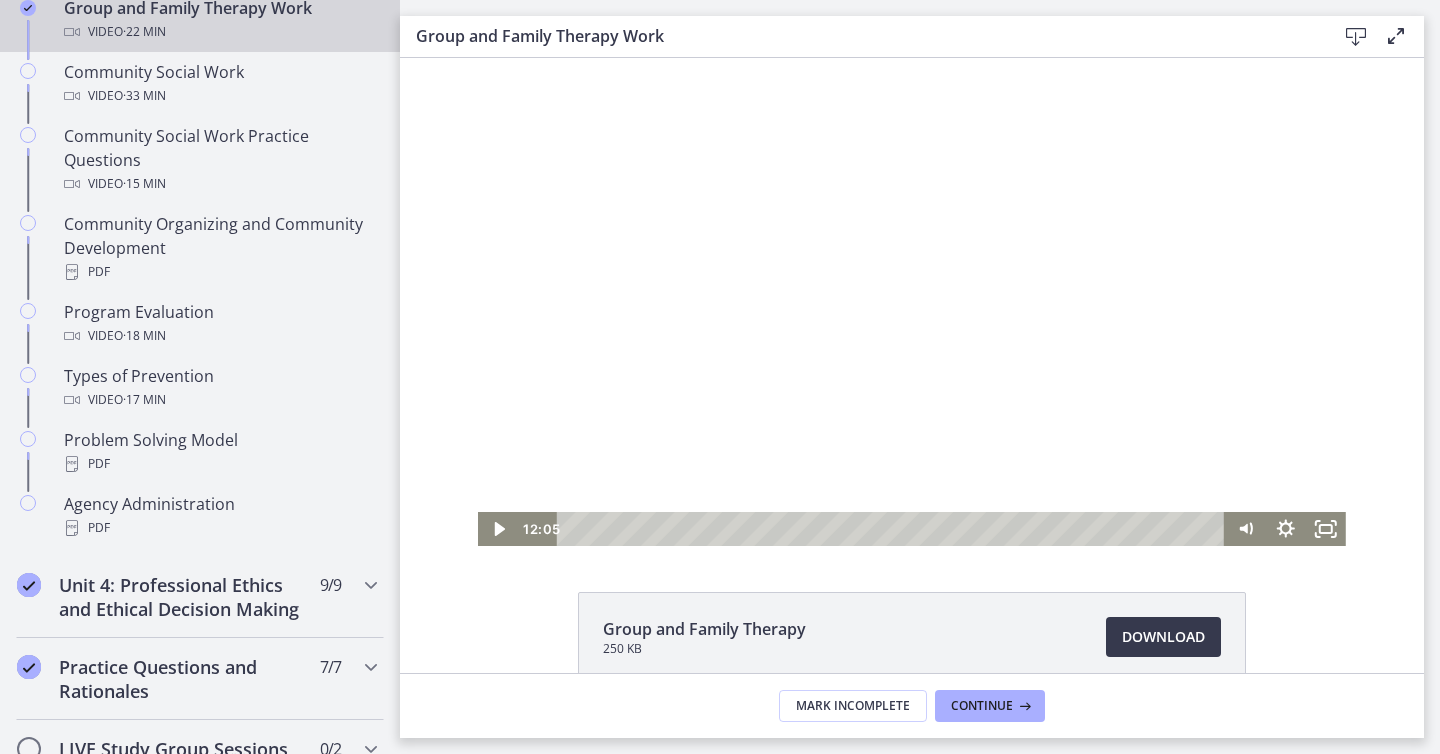 click at bounding box center [912, 302] 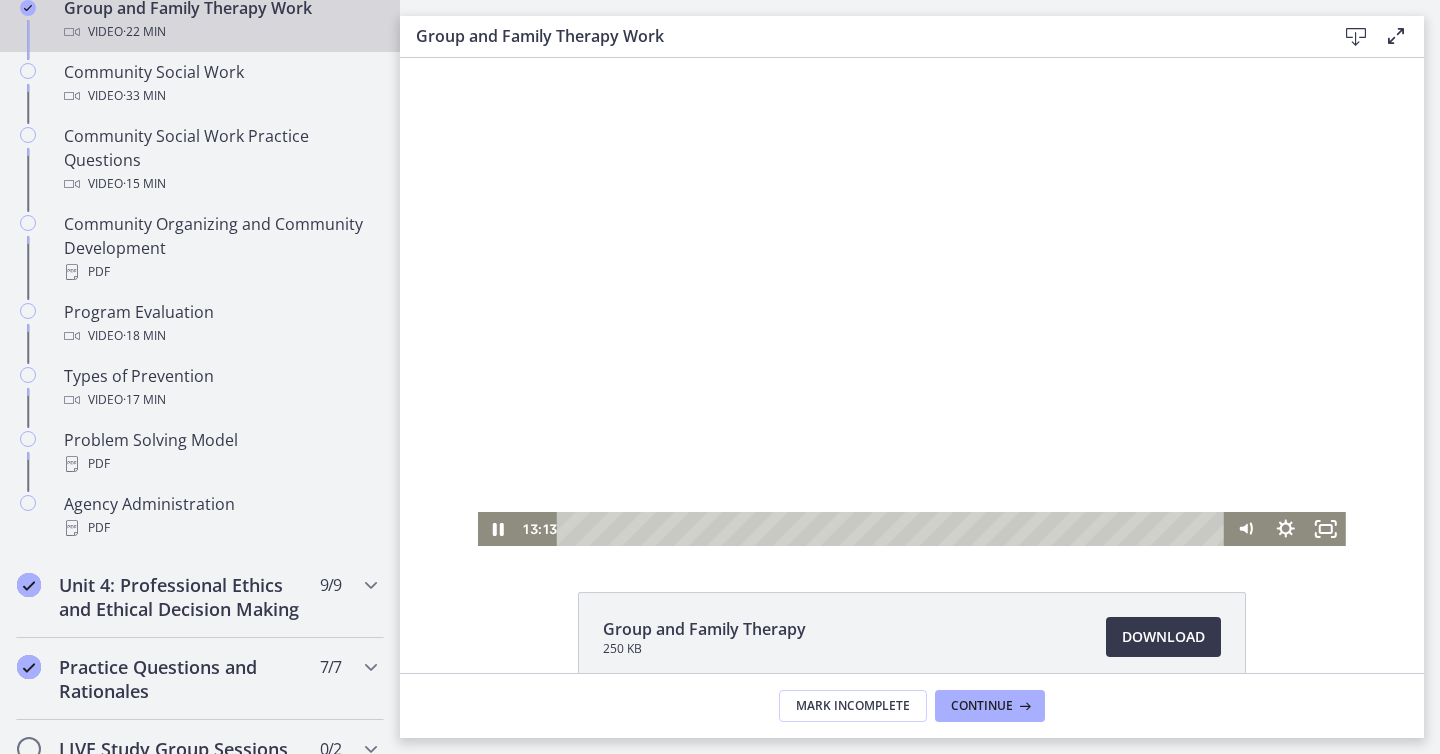 click at bounding box center (912, 302) 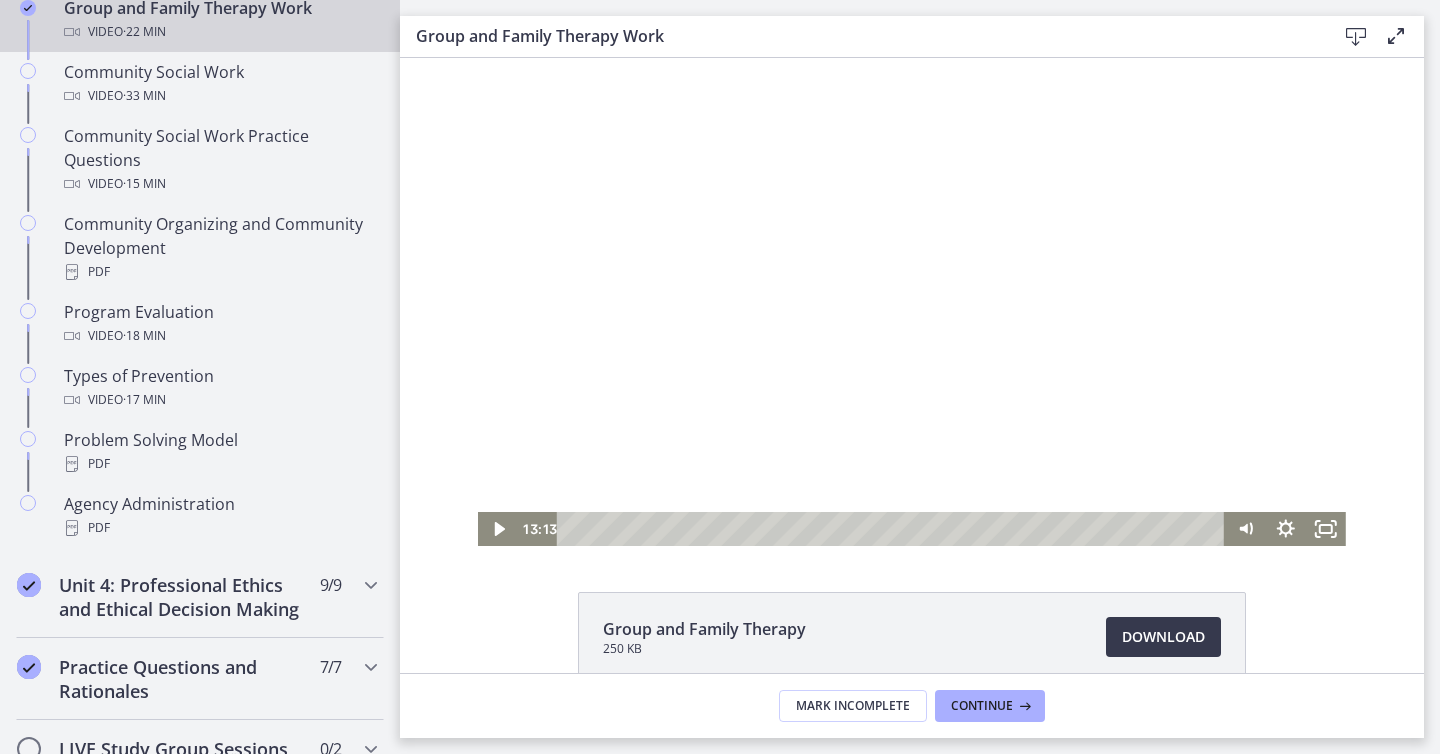 click at bounding box center [912, 302] 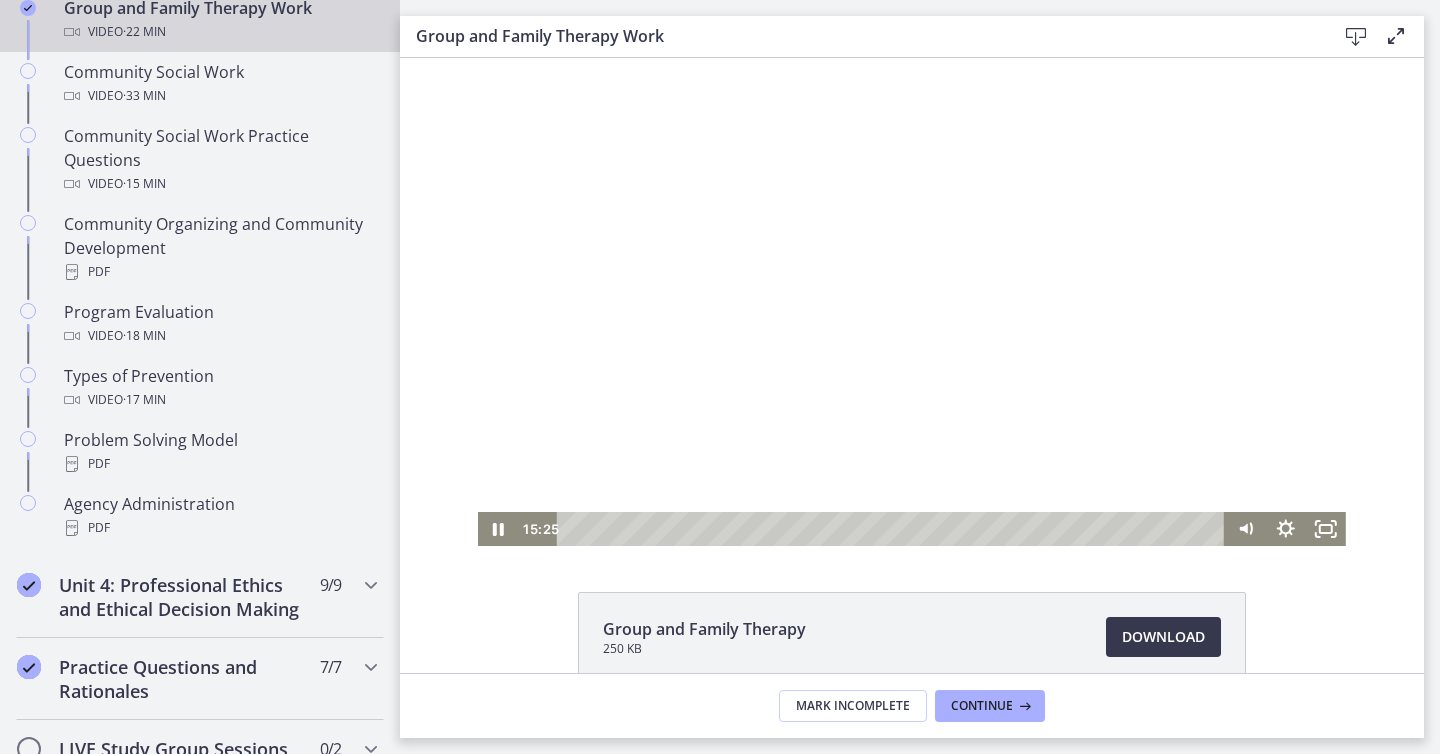 click at bounding box center [912, 302] 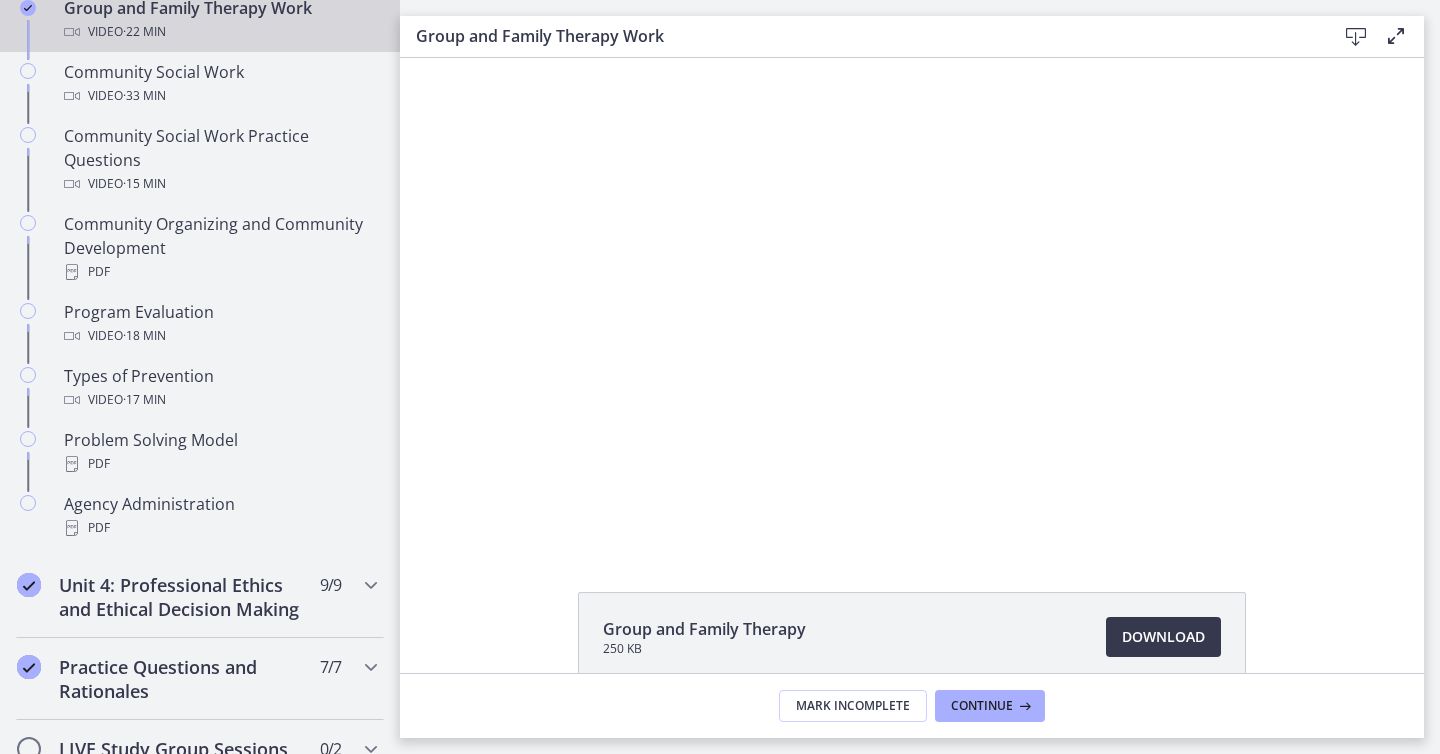 click at bounding box center [912, 302] 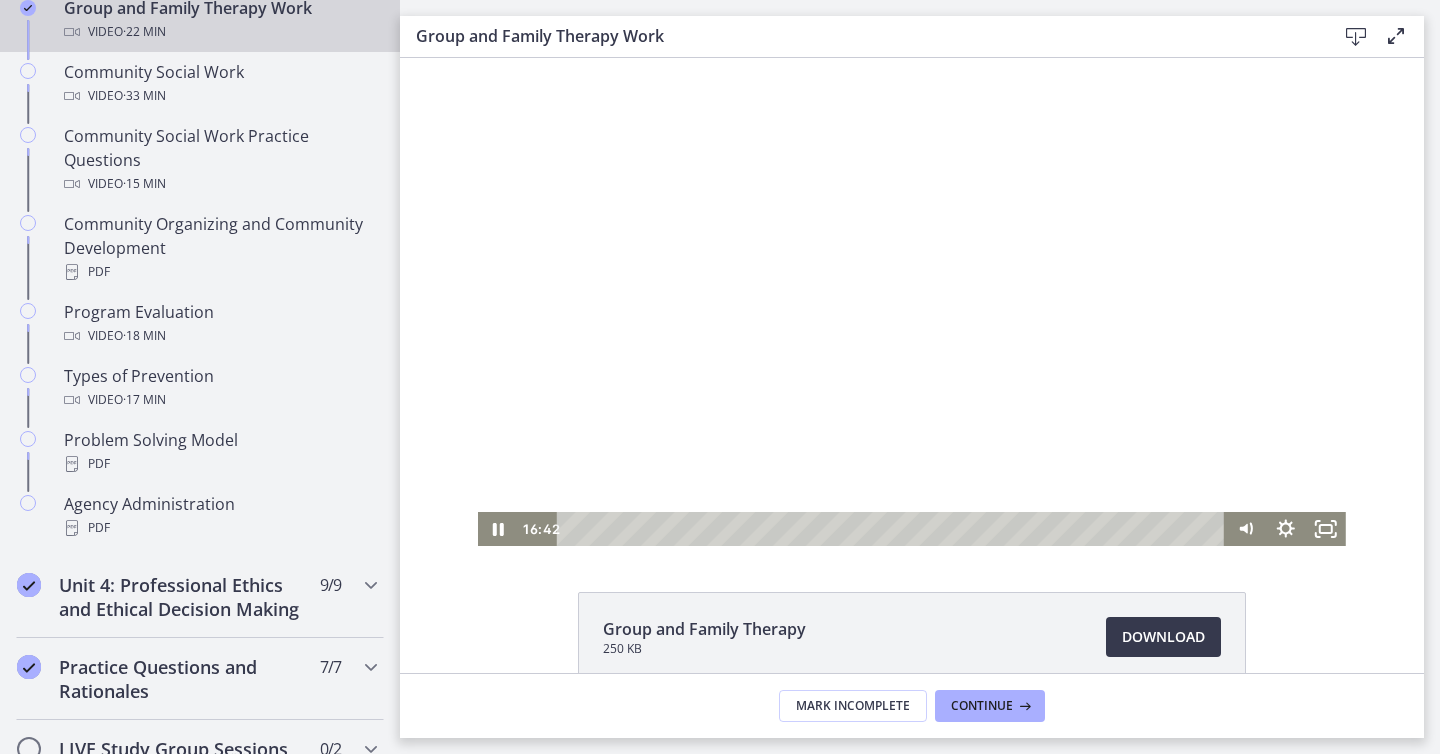 click at bounding box center (912, 302) 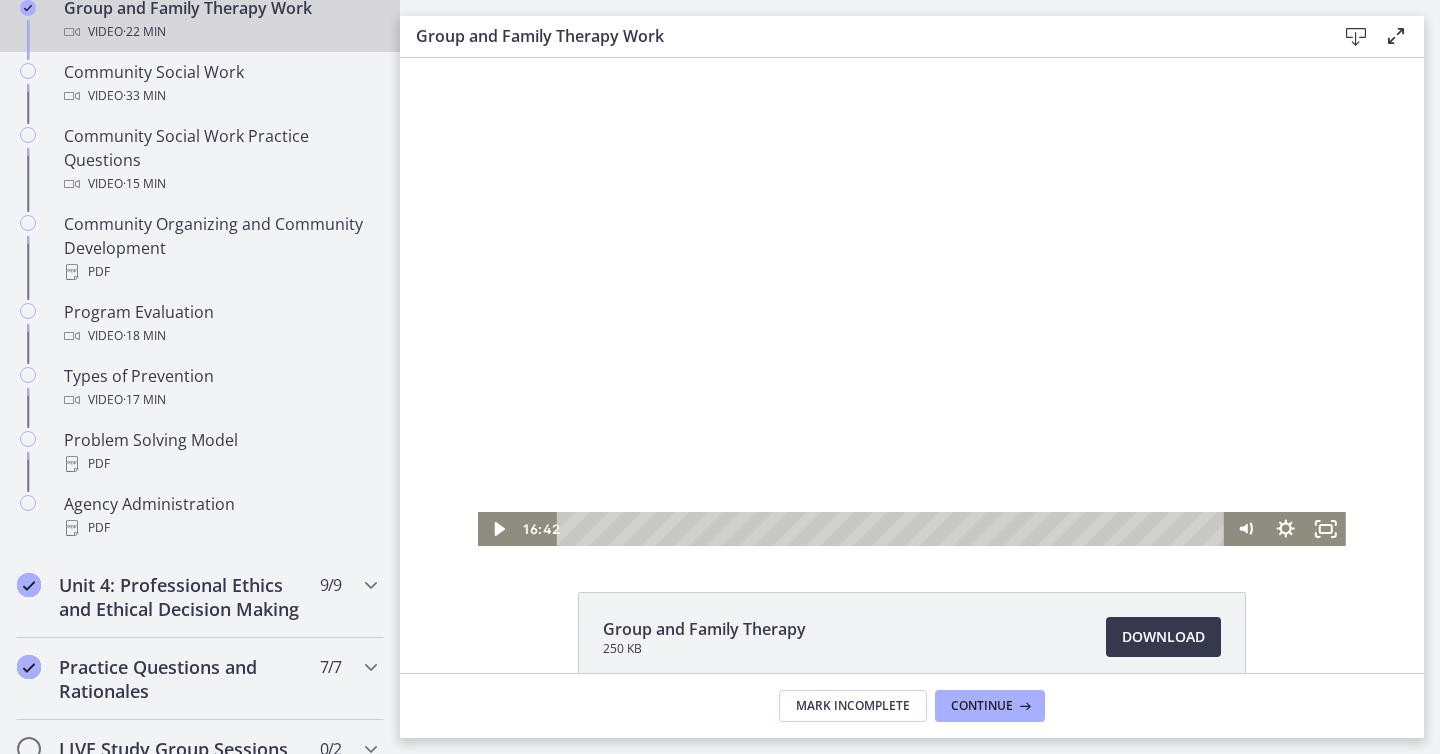 click at bounding box center (912, 302) 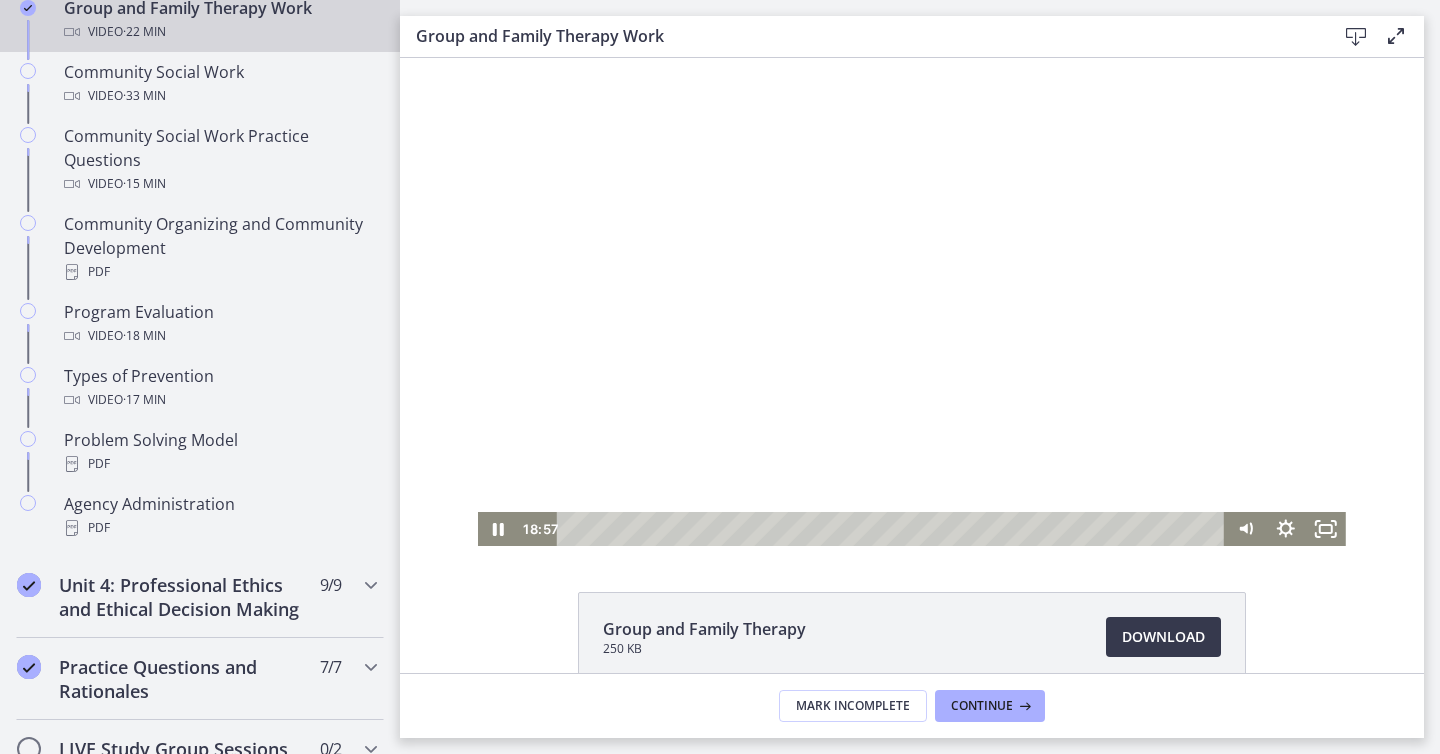 click at bounding box center [912, 302] 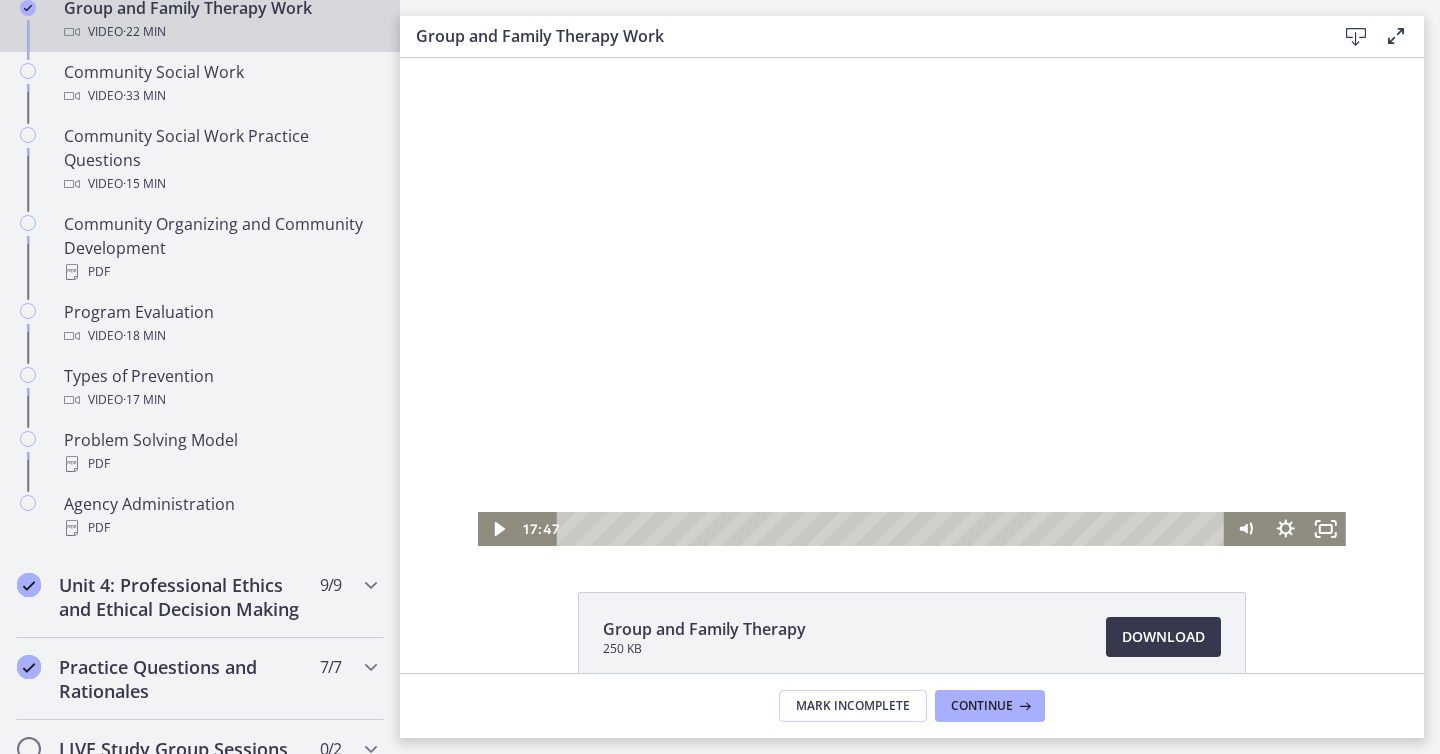 click at bounding box center (893, 529) 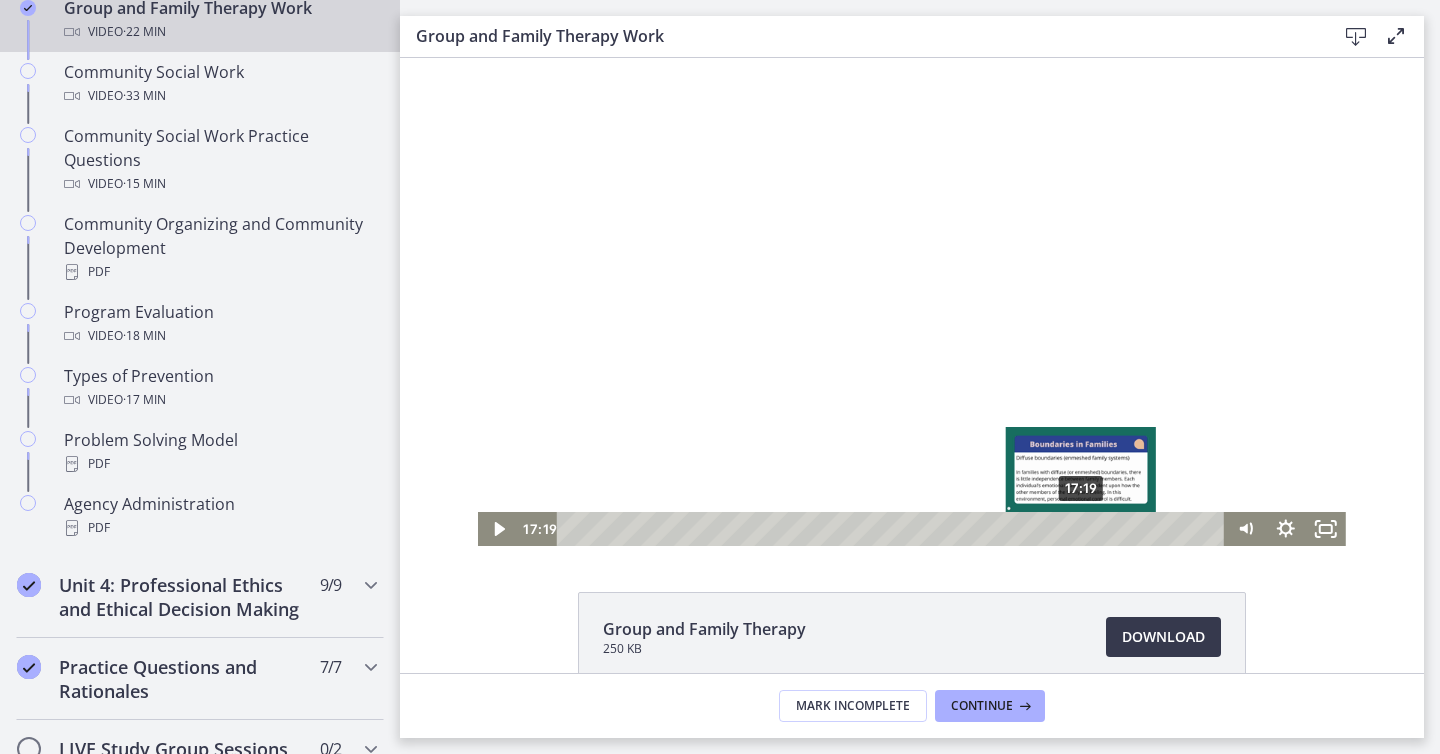 click on "17:19" at bounding box center [893, 529] 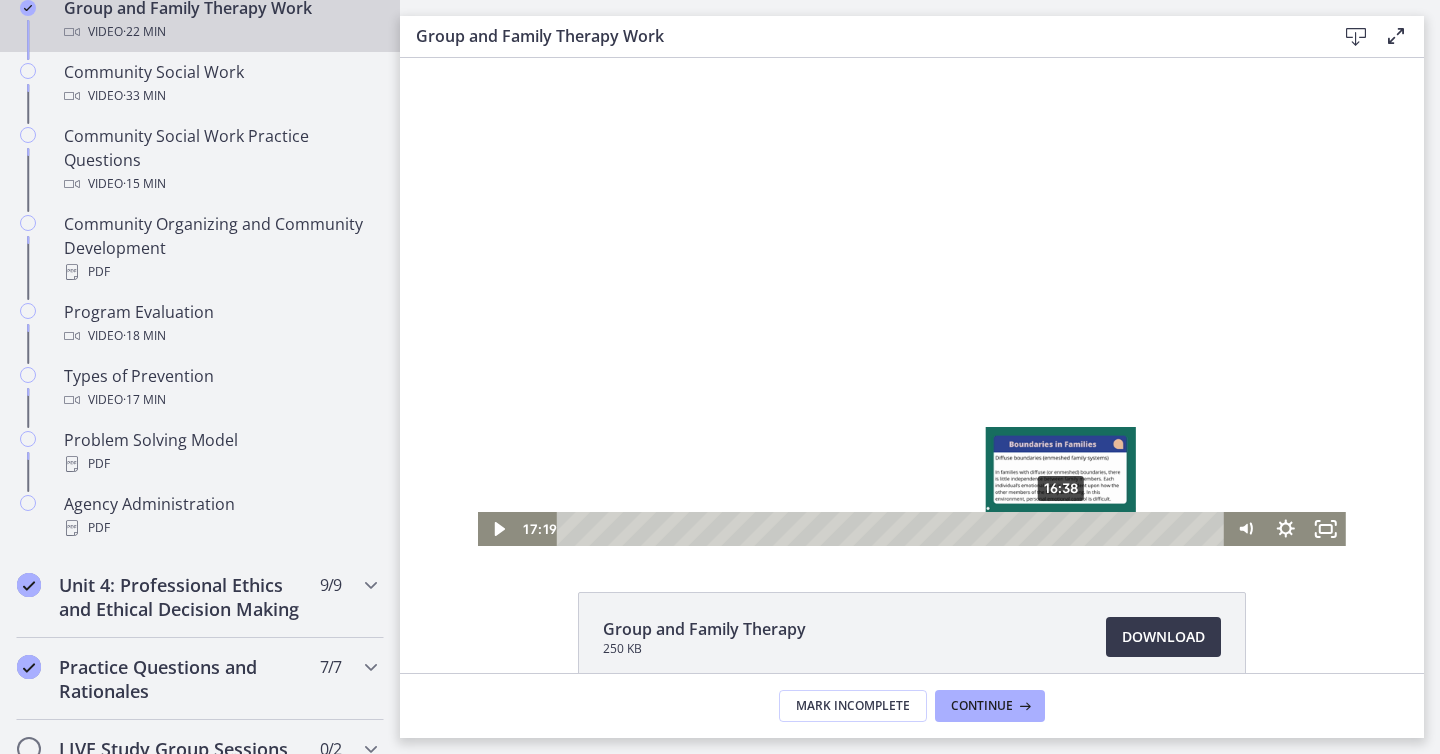 click on "16:38" at bounding box center [893, 529] 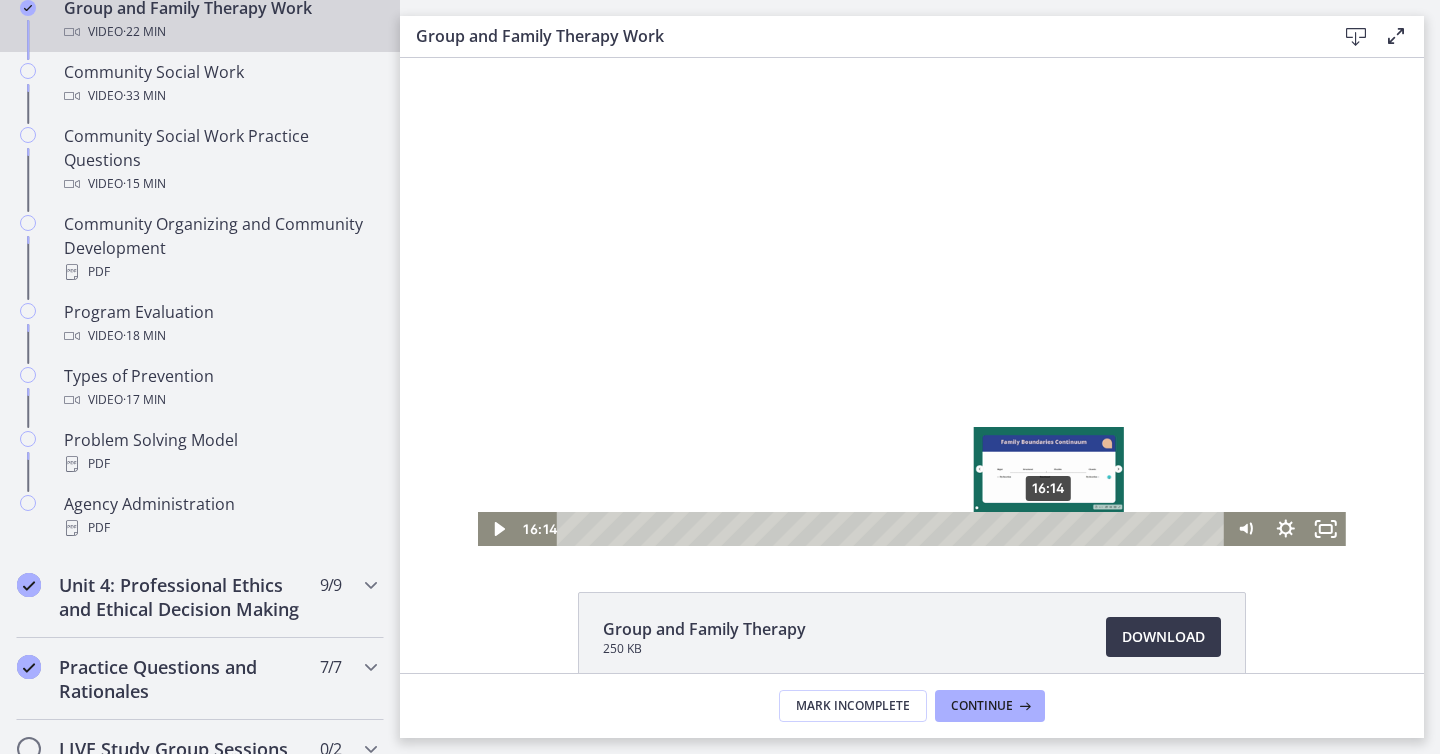 click on "16:14" at bounding box center [893, 529] 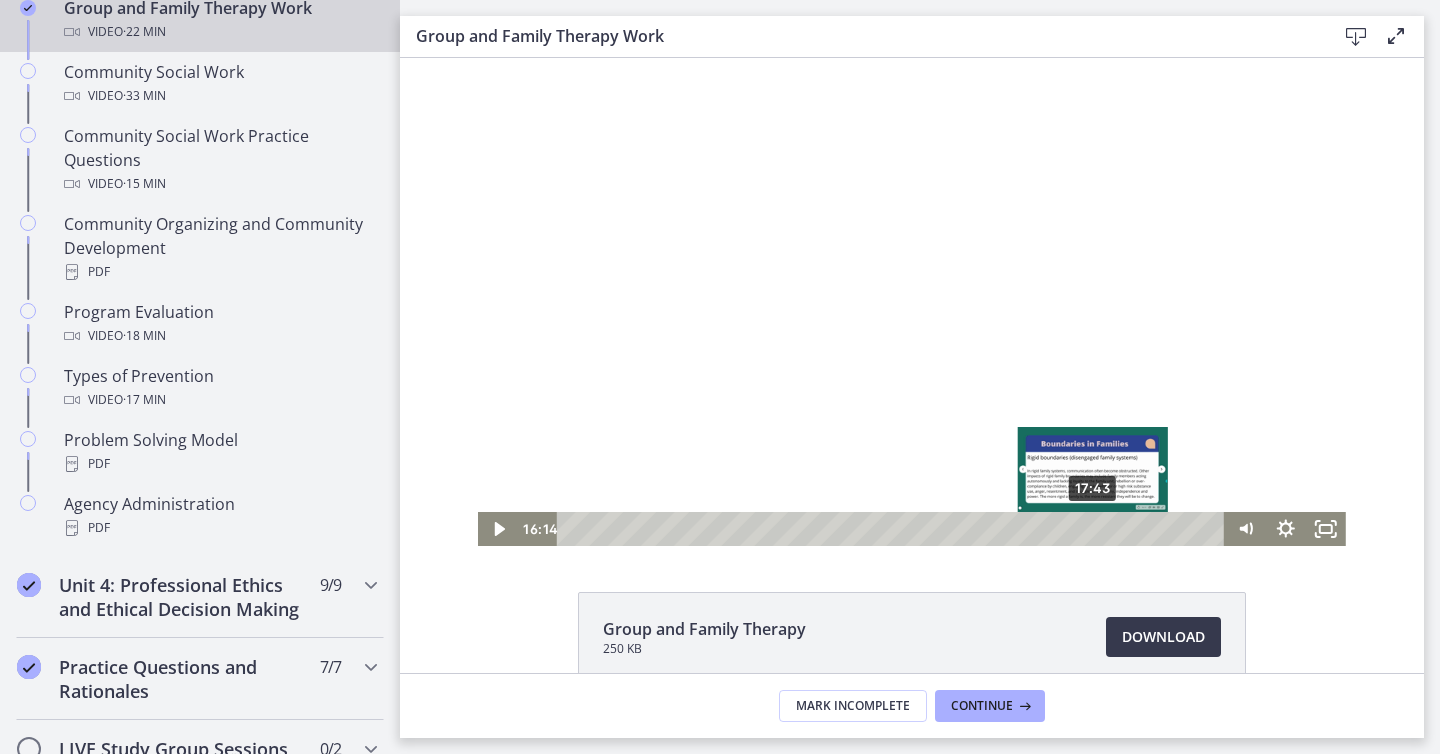 click on "17:43" at bounding box center [893, 529] 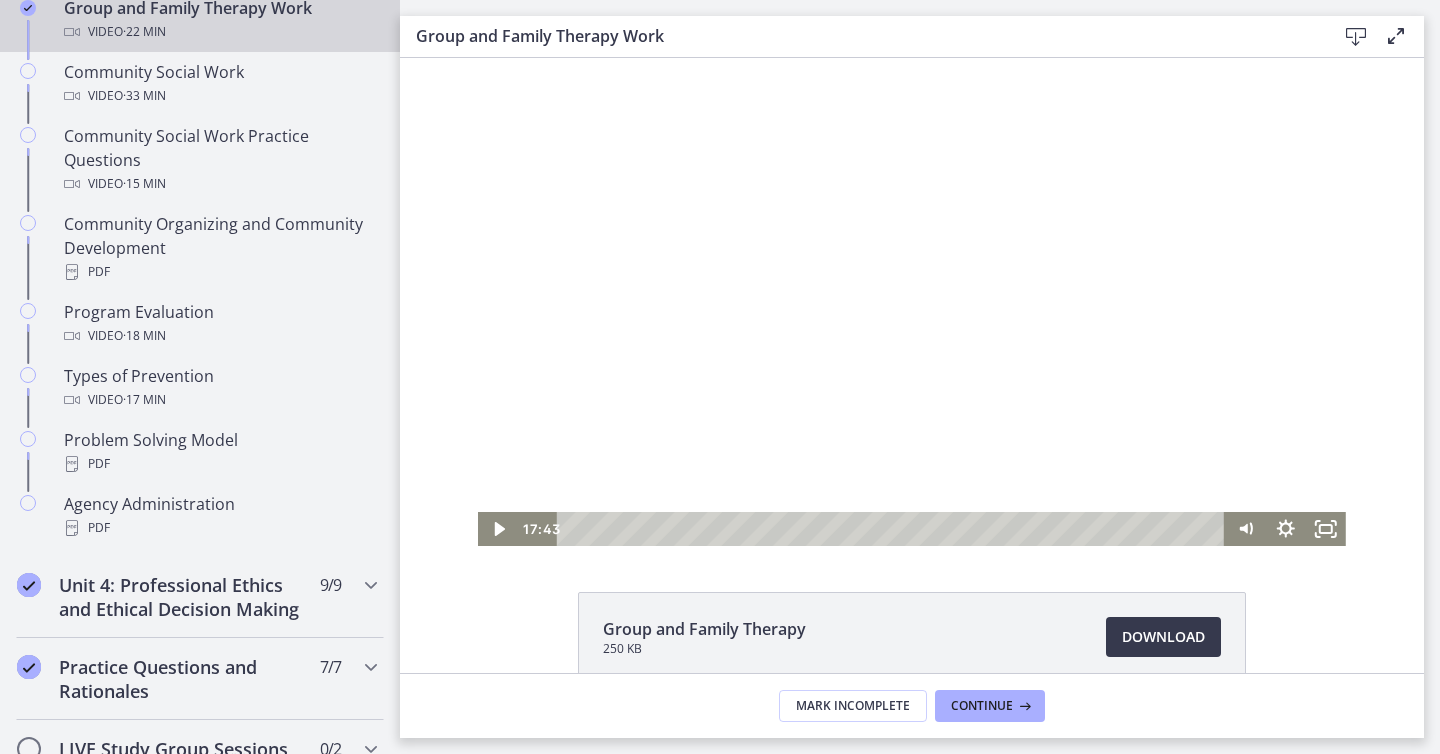 click at bounding box center (912, 302) 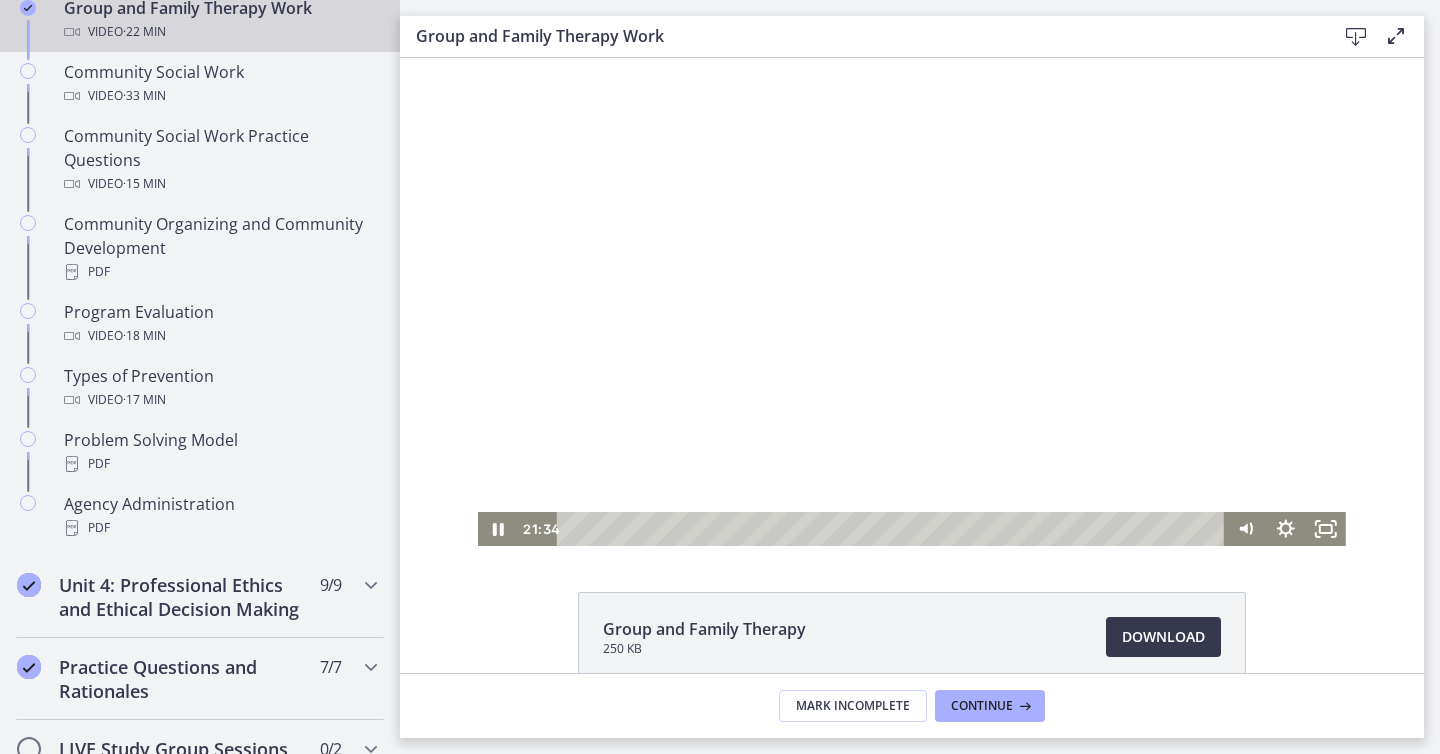click at bounding box center [912, 302] 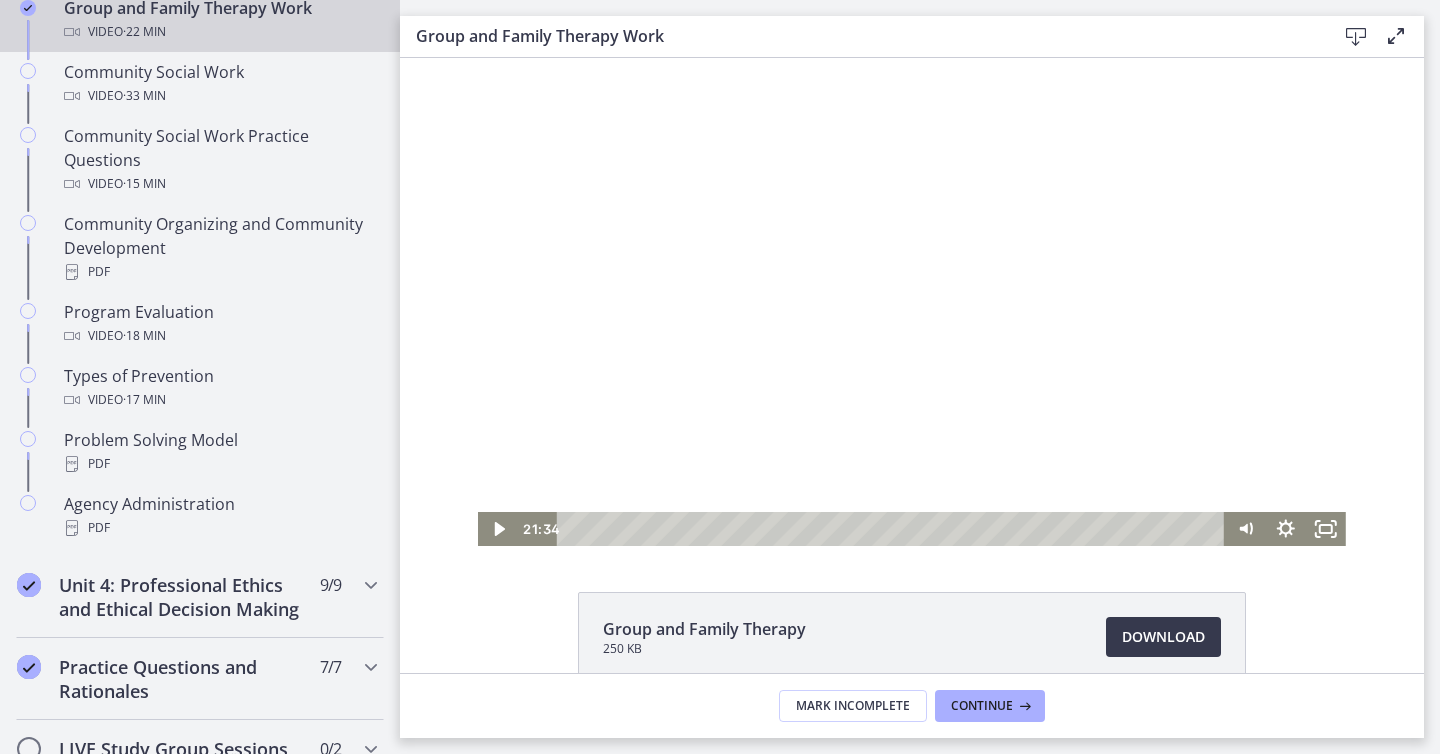 click at bounding box center (912, 302) 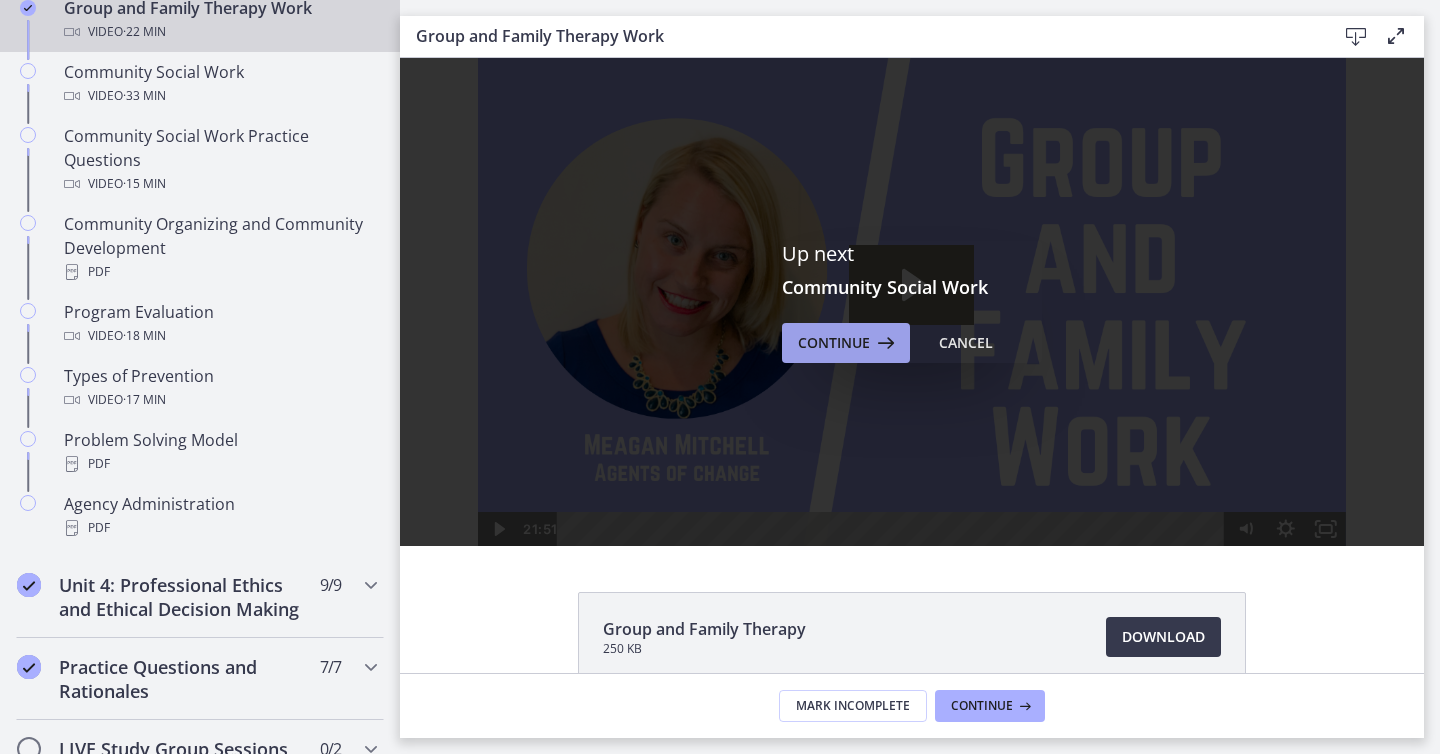 drag, startPoint x: 827, startPoint y: 339, endPoint x: 427, endPoint y: 281, distance: 404.18314 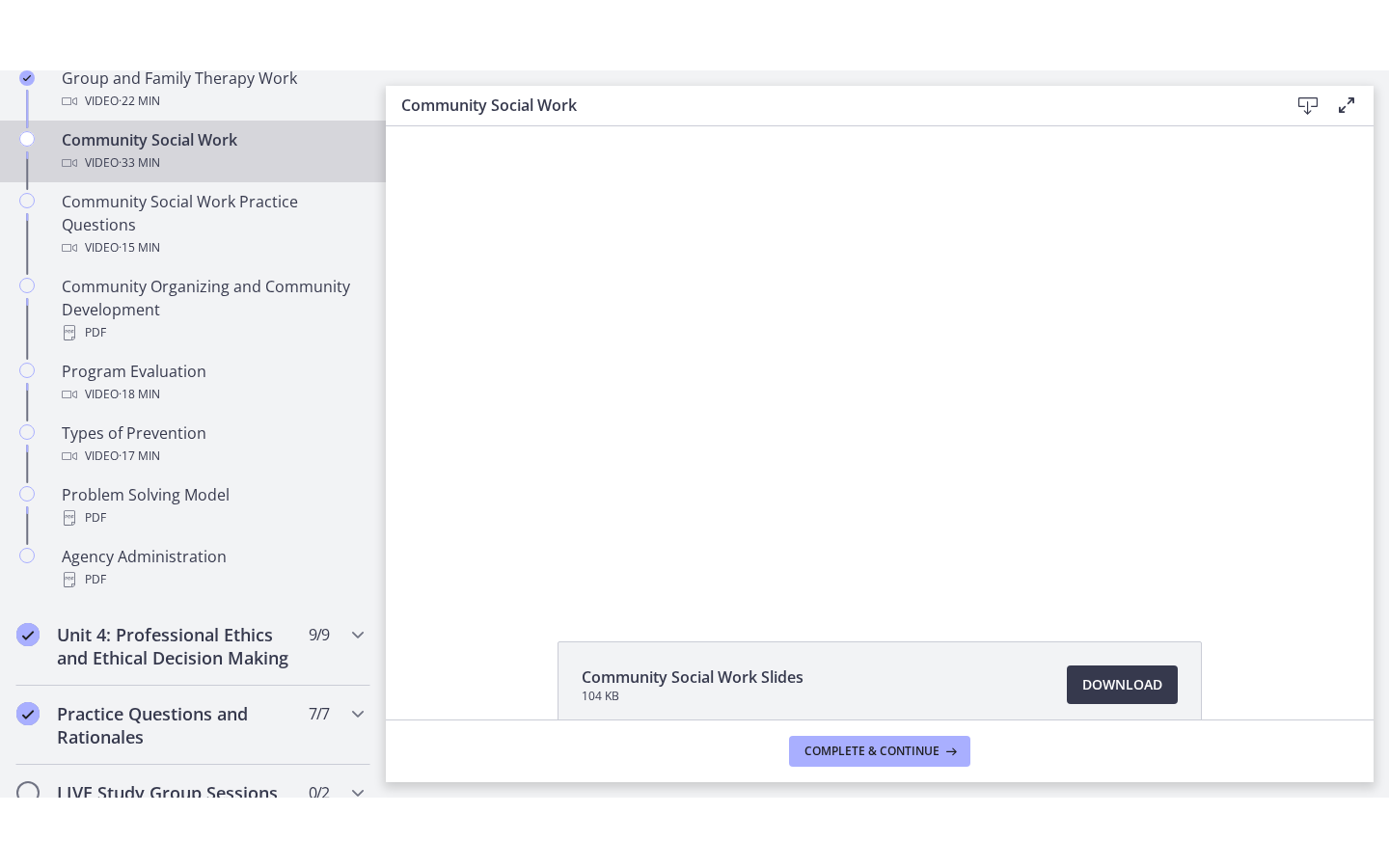 scroll, scrollTop: 0, scrollLeft: 0, axis: both 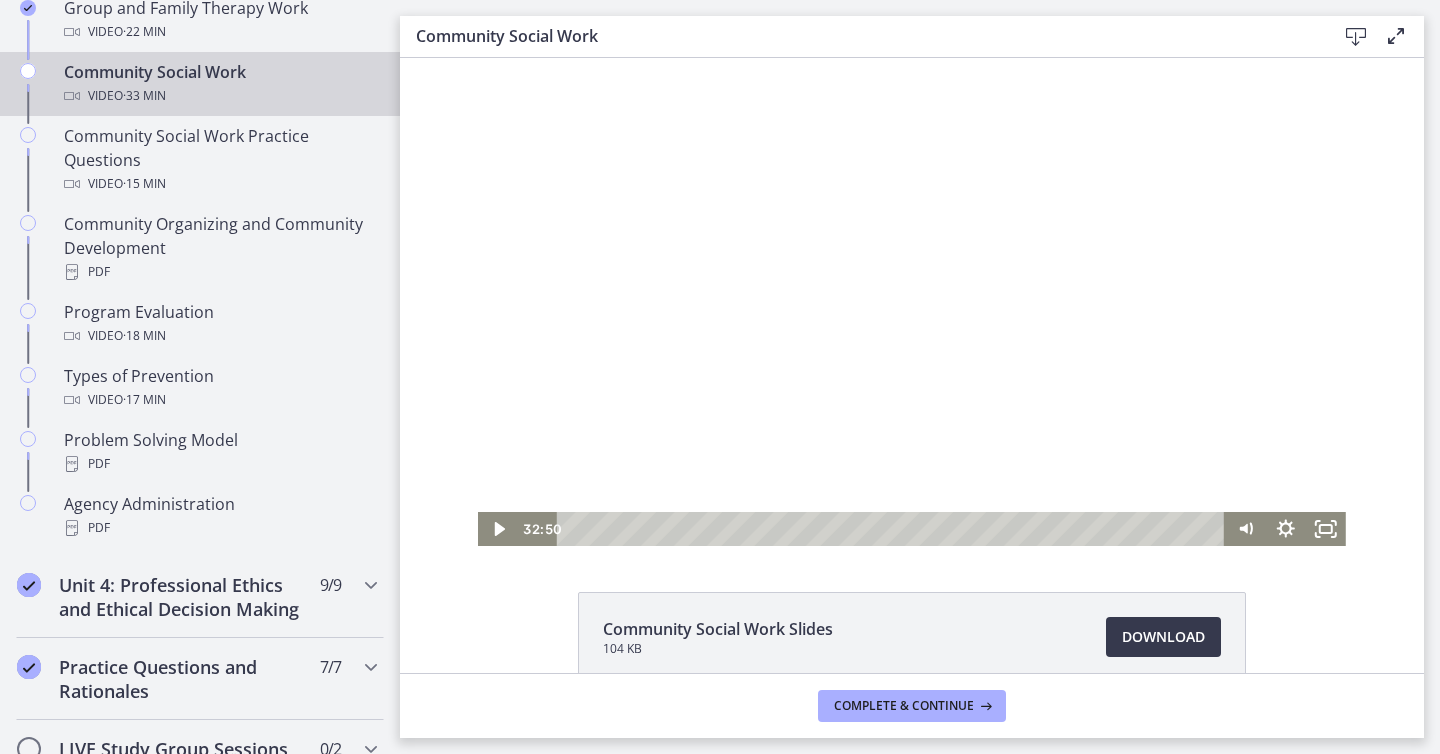 click at bounding box center (912, 302) 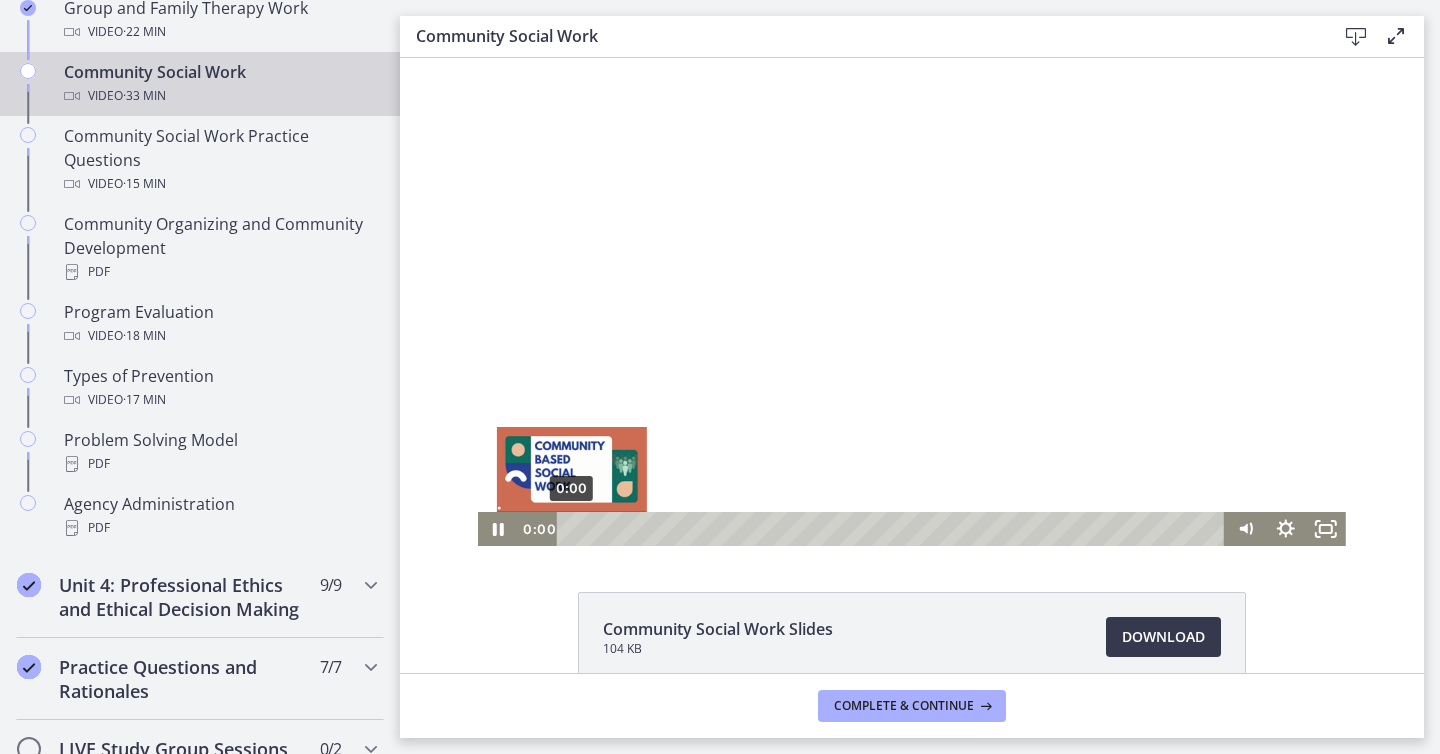 click on "0:00" at bounding box center [893, 529] 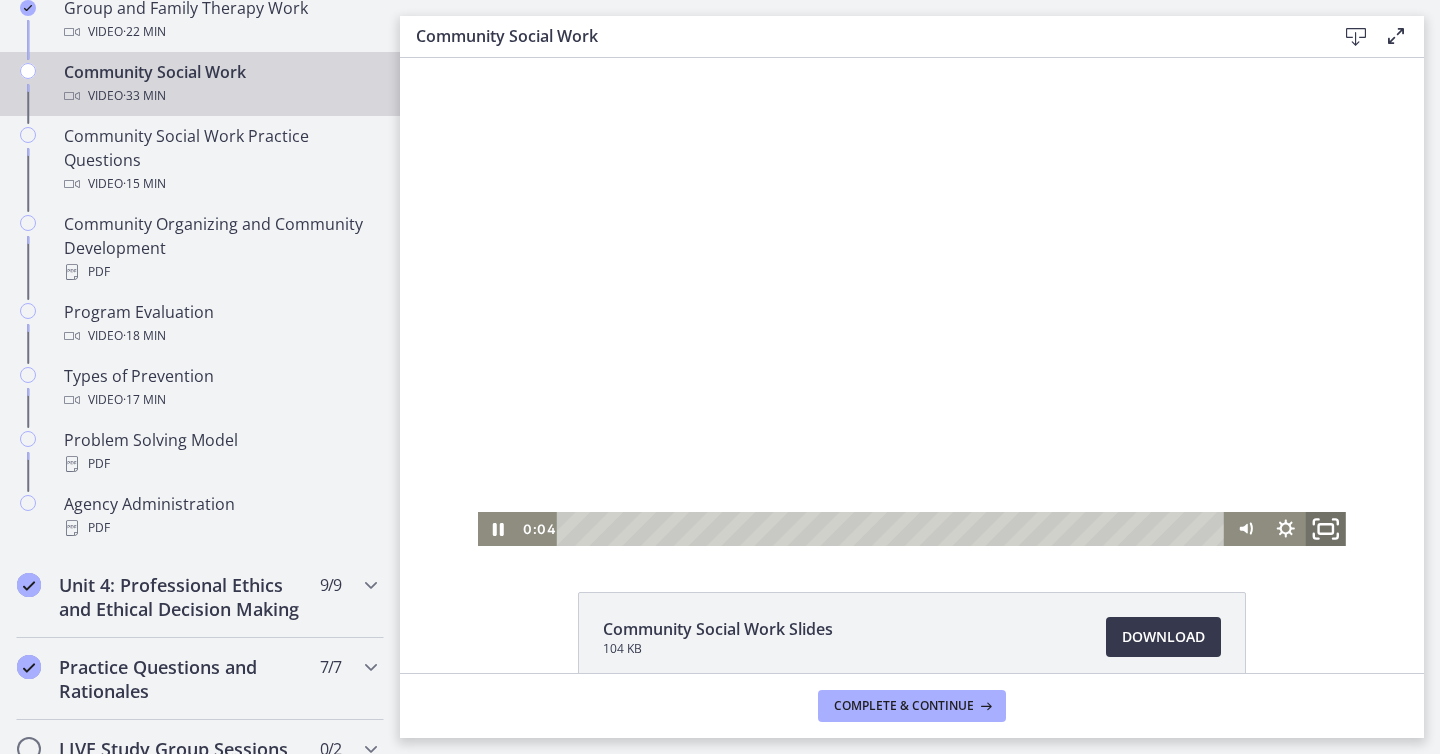 click 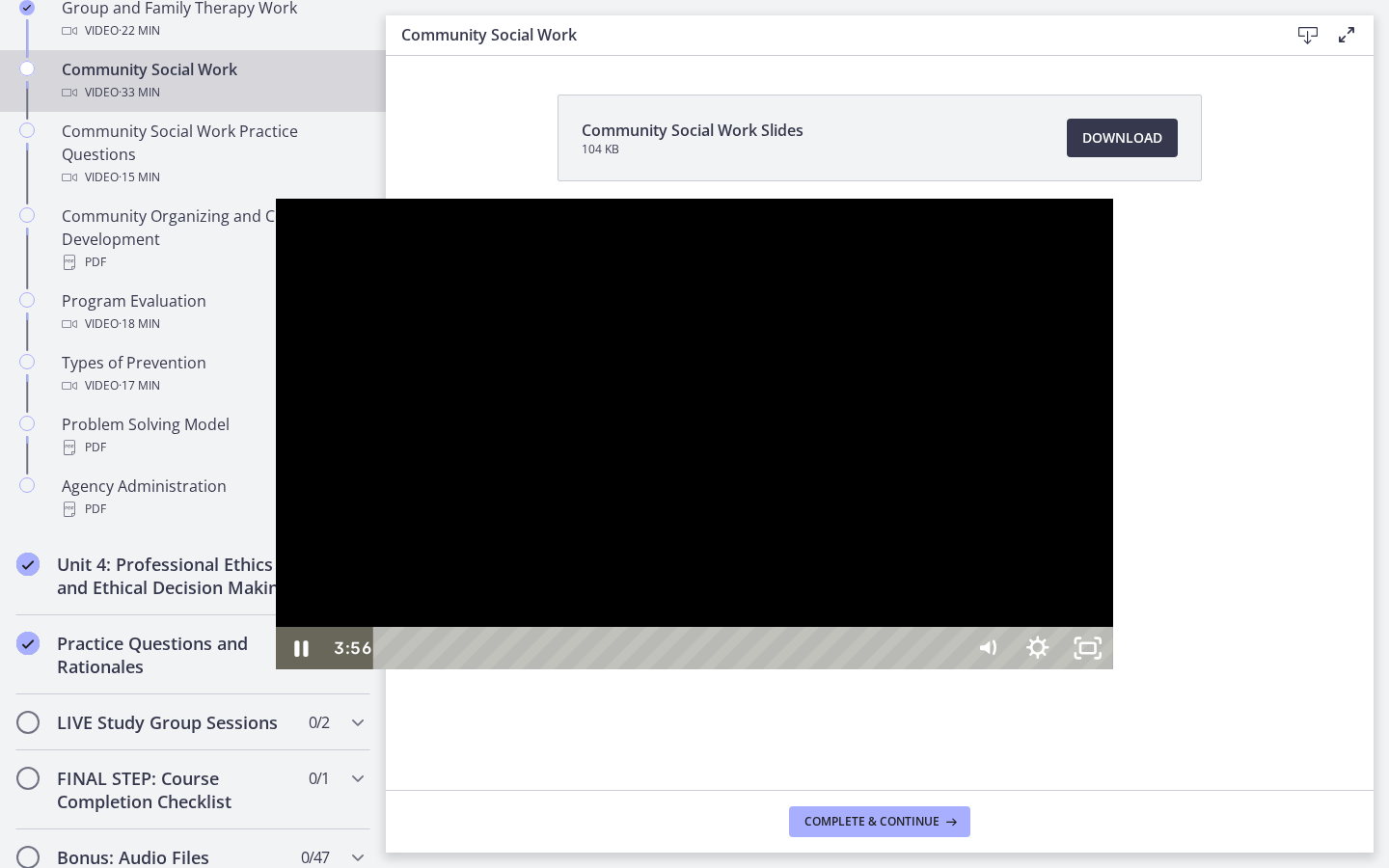 click at bounding box center (694, 434) 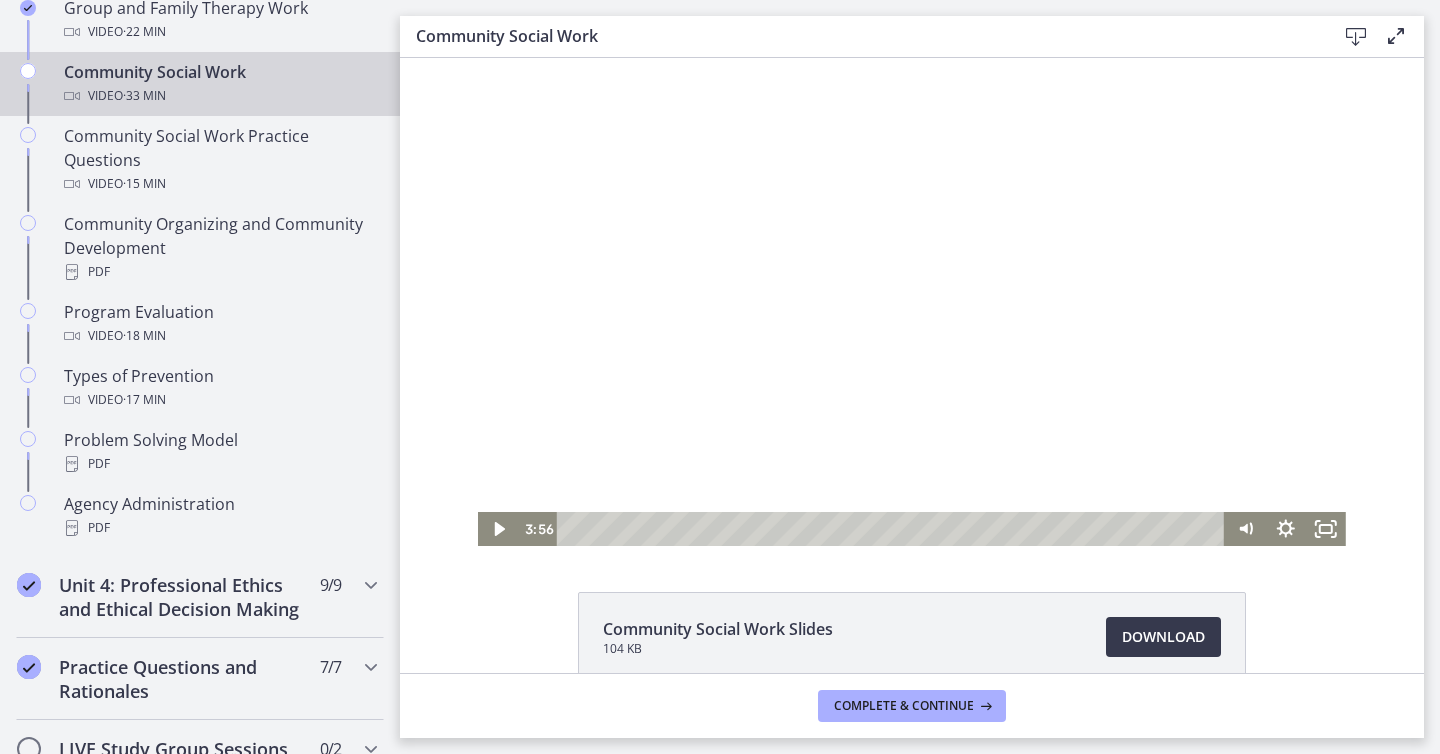 click at bounding box center [912, 302] 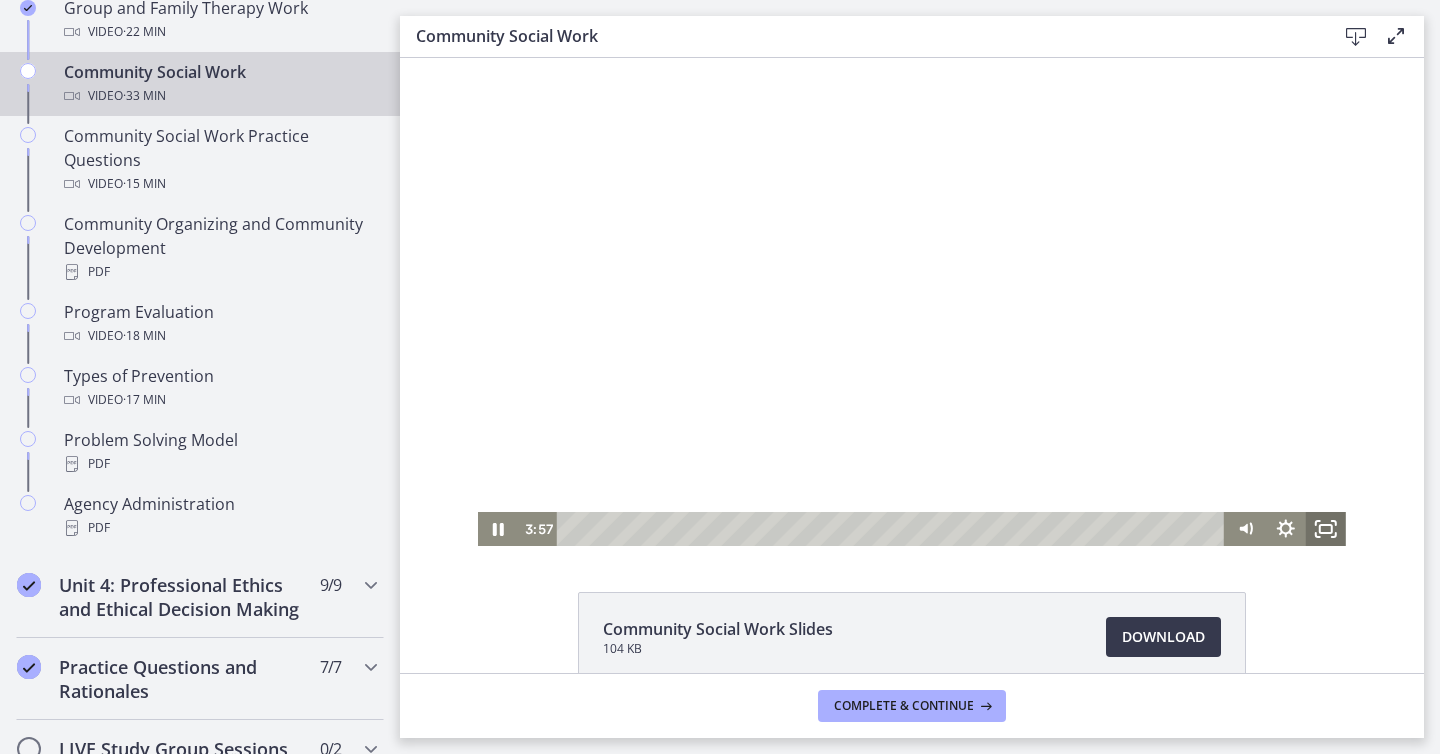 click 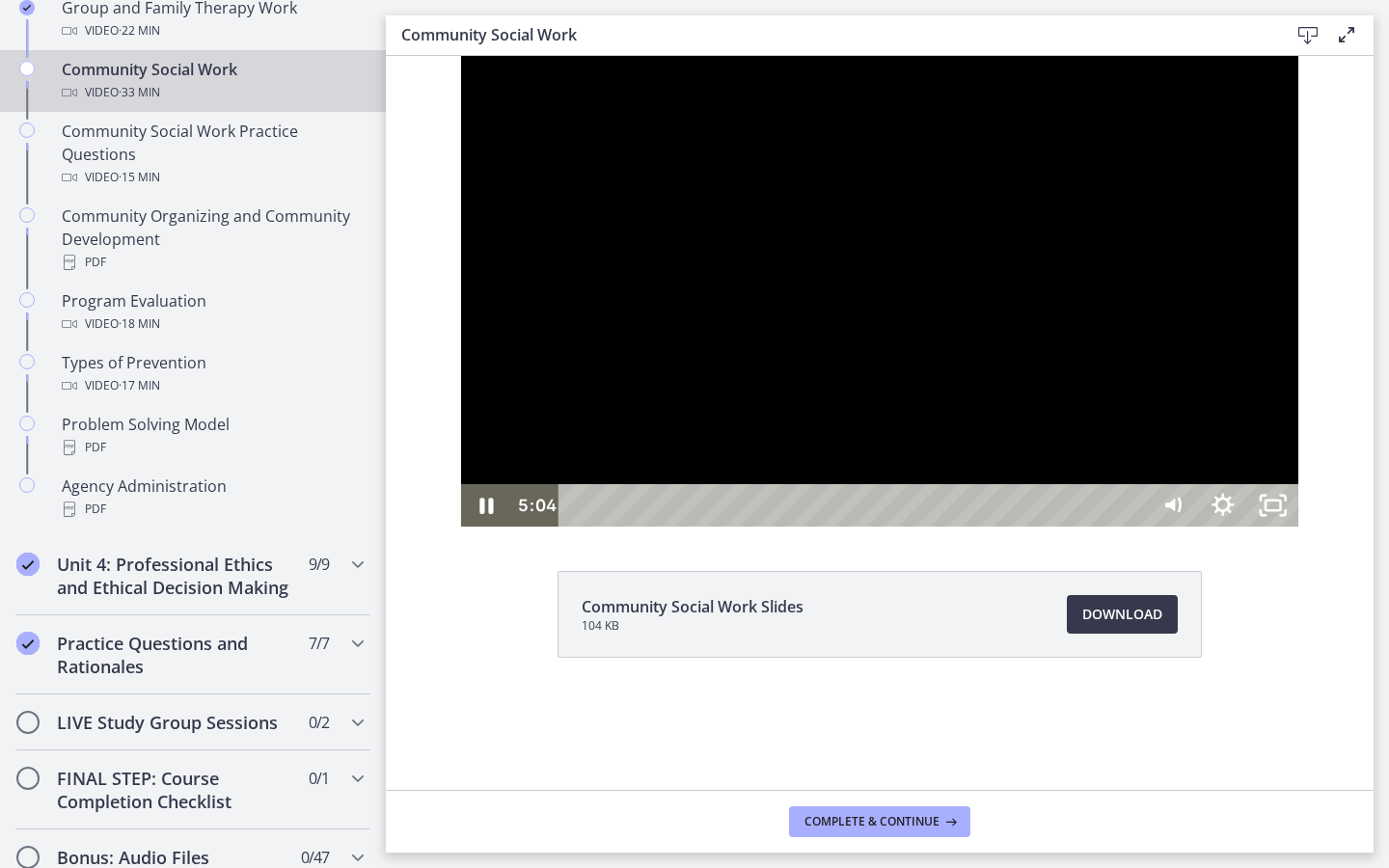 type 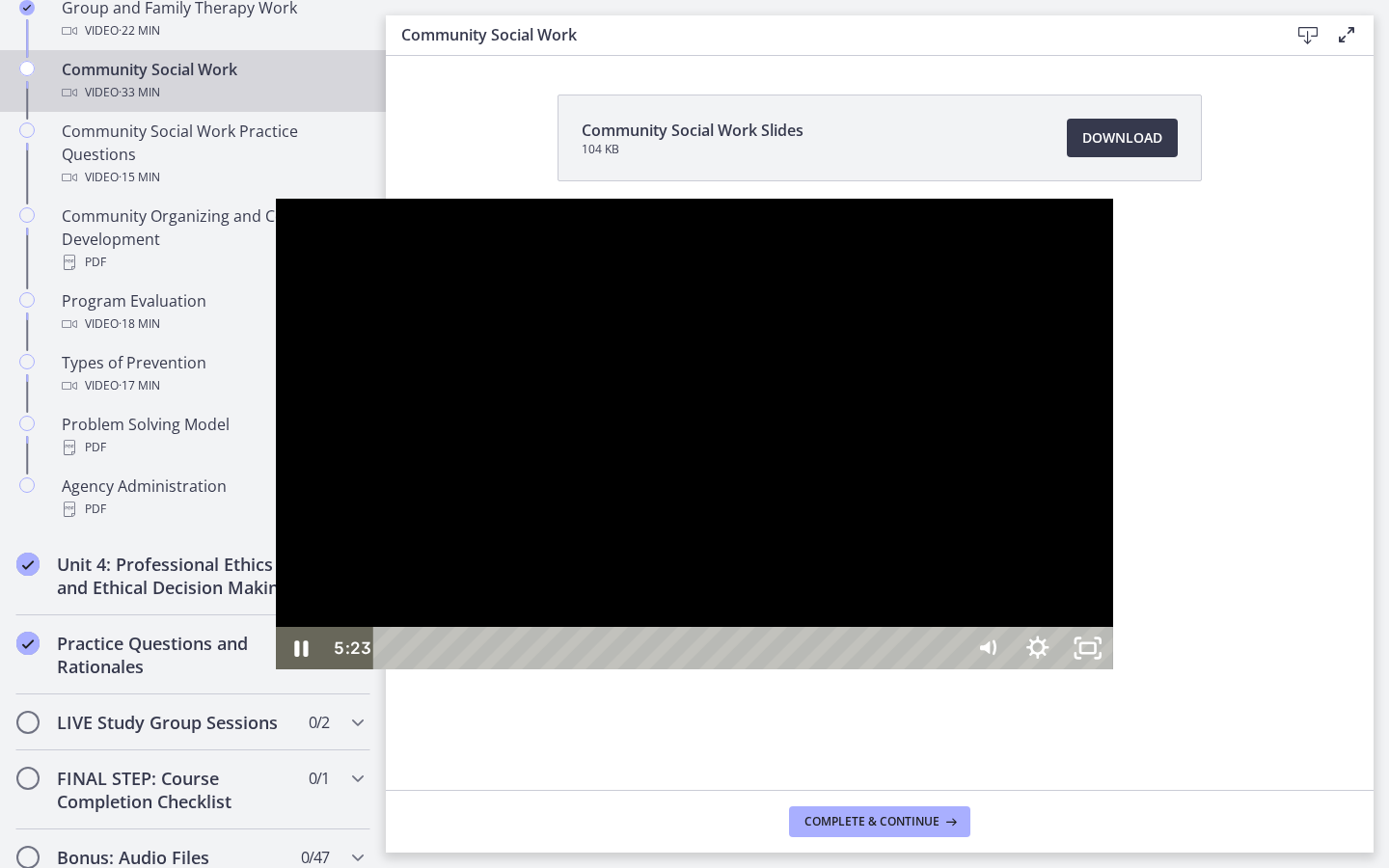 click at bounding box center (694, 434) 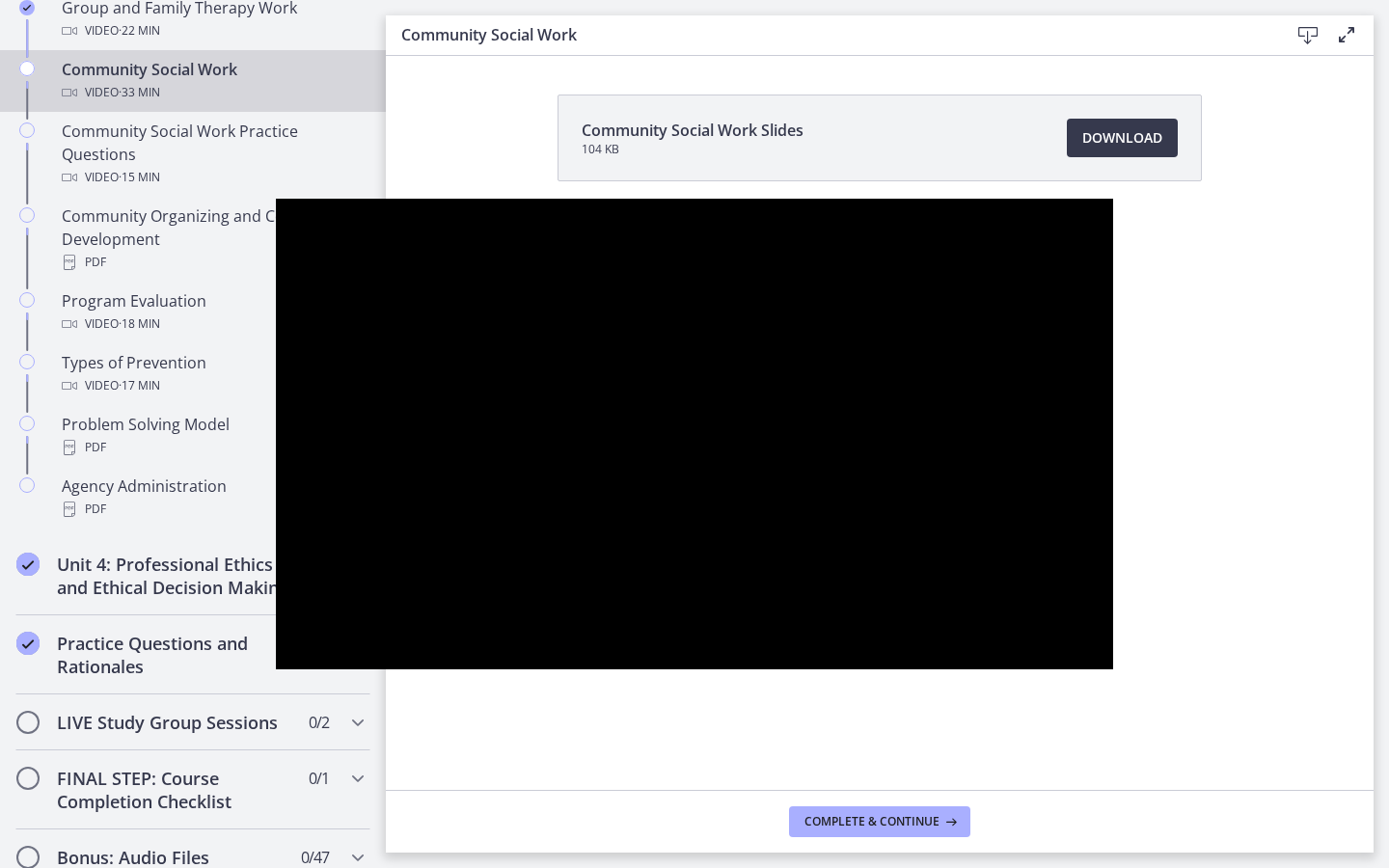 click at bounding box center [694, 434] 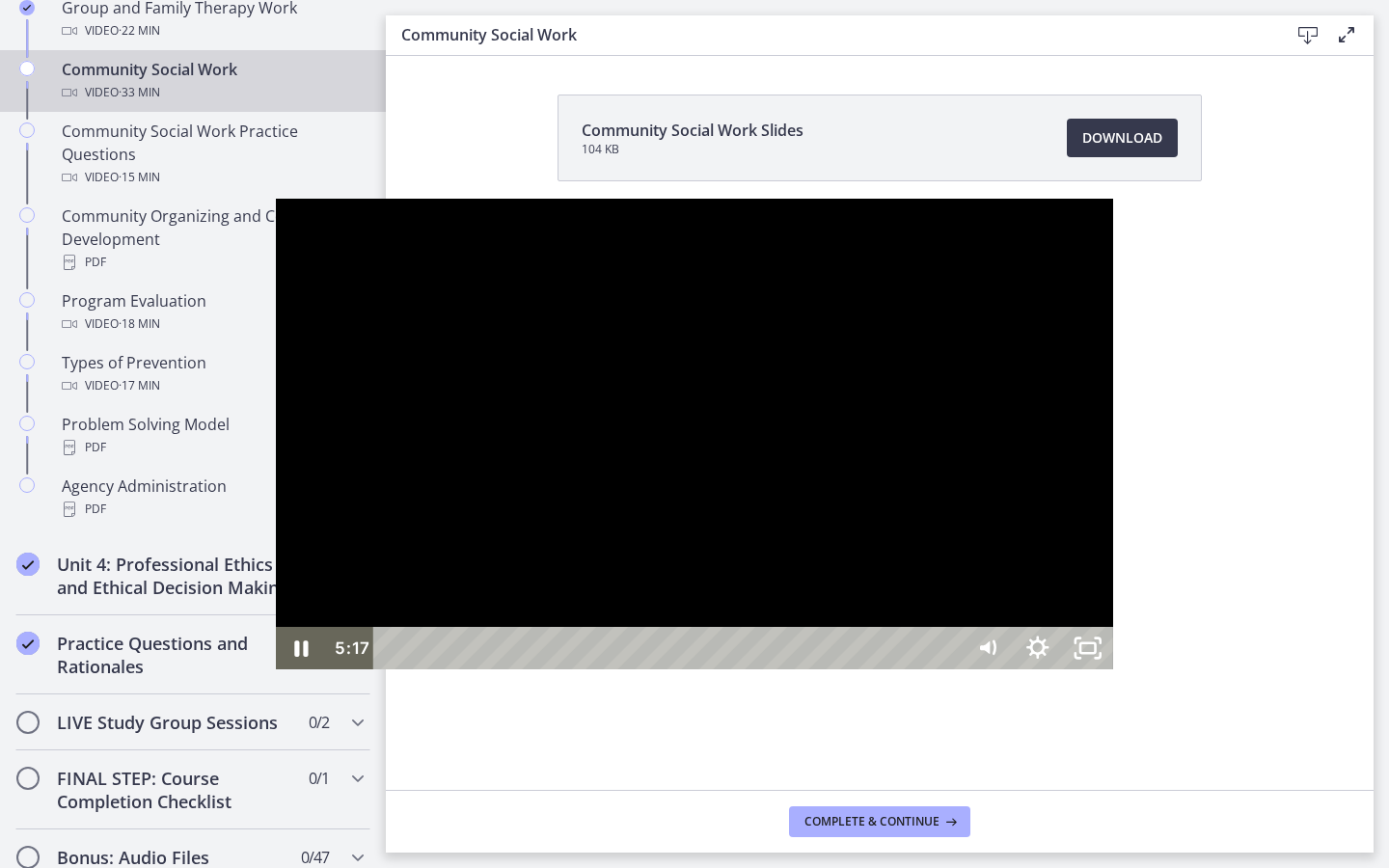 click at bounding box center [694, 434] 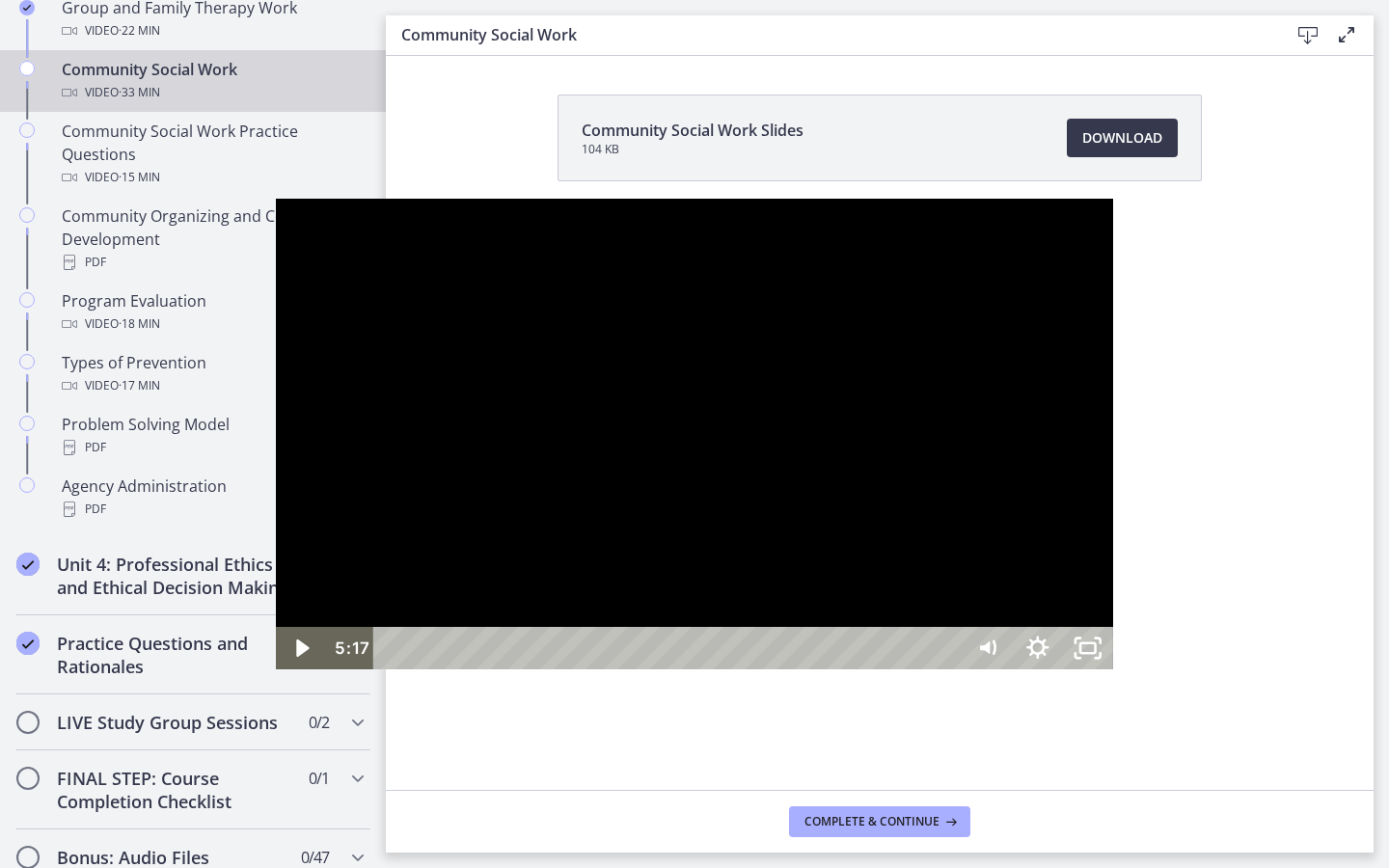 click at bounding box center [694, 434] 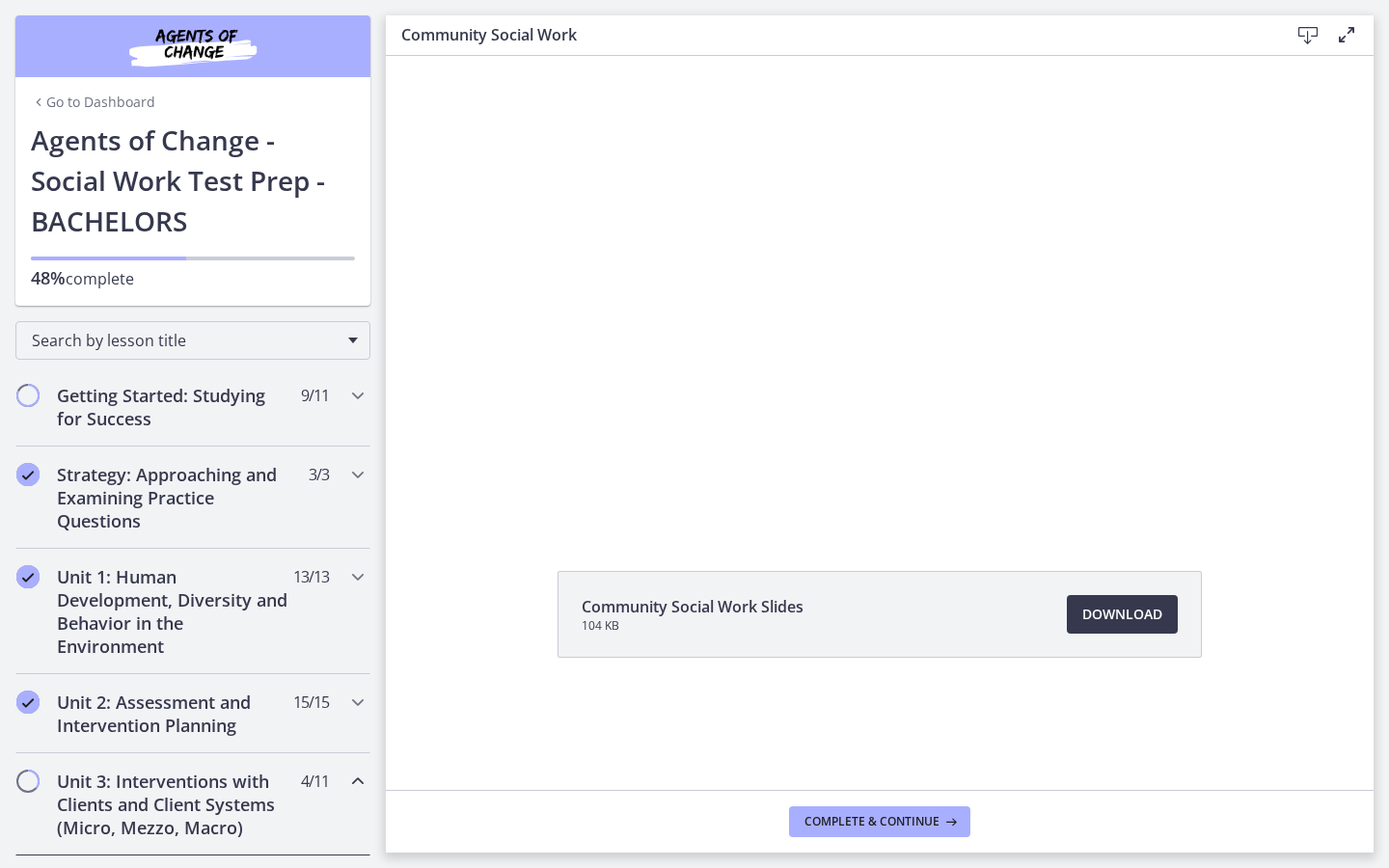 scroll, scrollTop: 0, scrollLeft: 0, axis: both 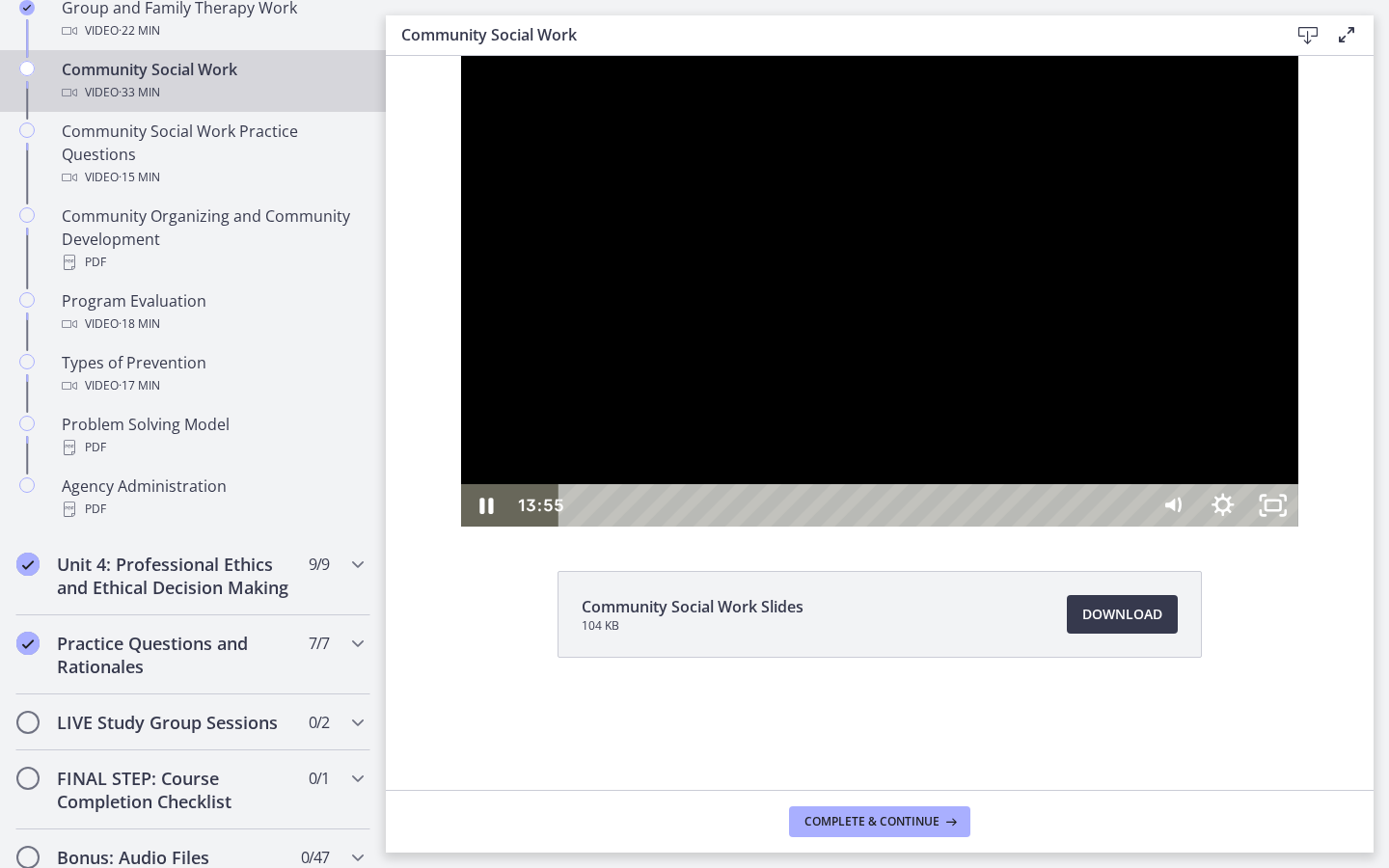 click at bounding box center [880, 291] 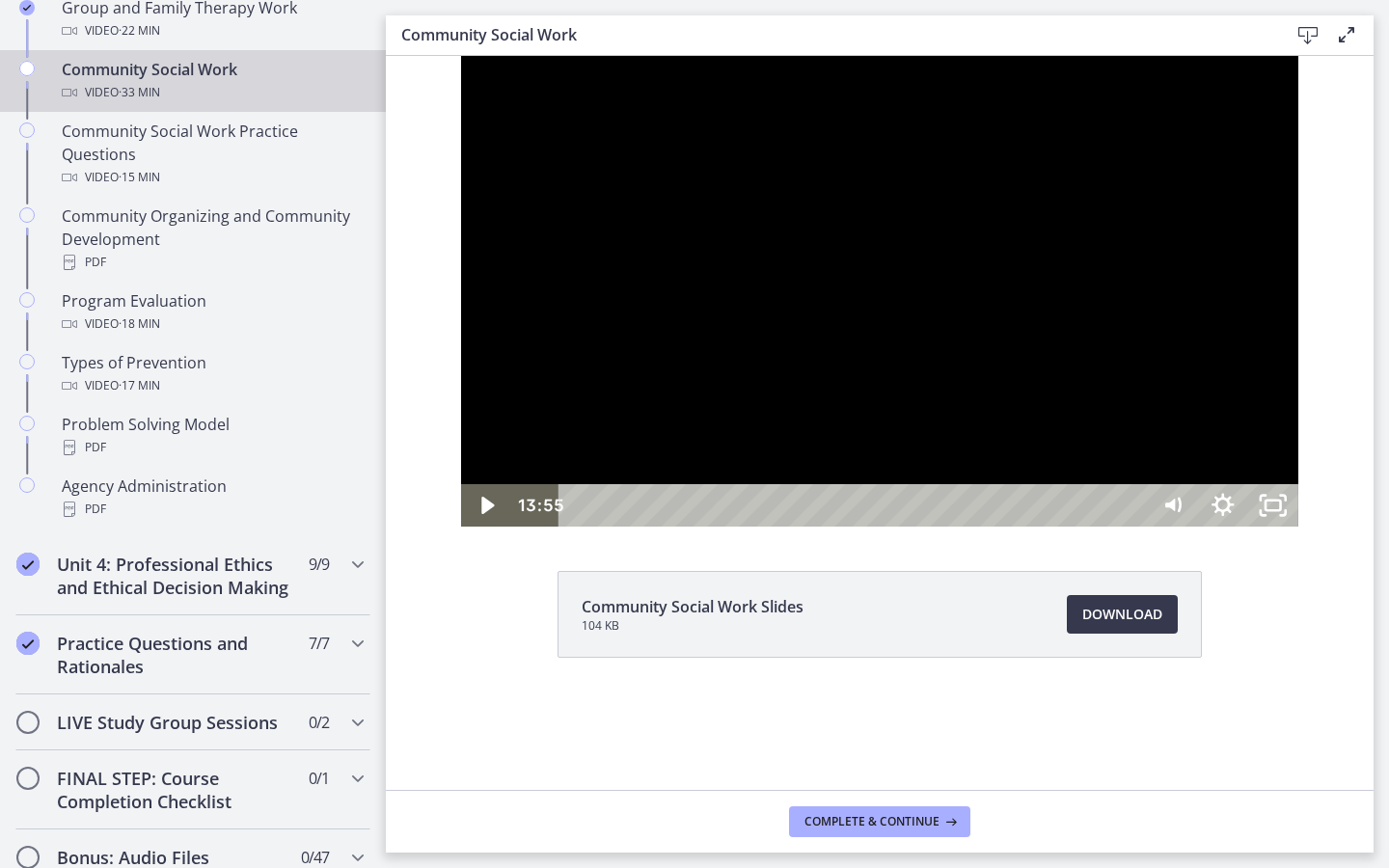 click at bounding box center [880, 291] 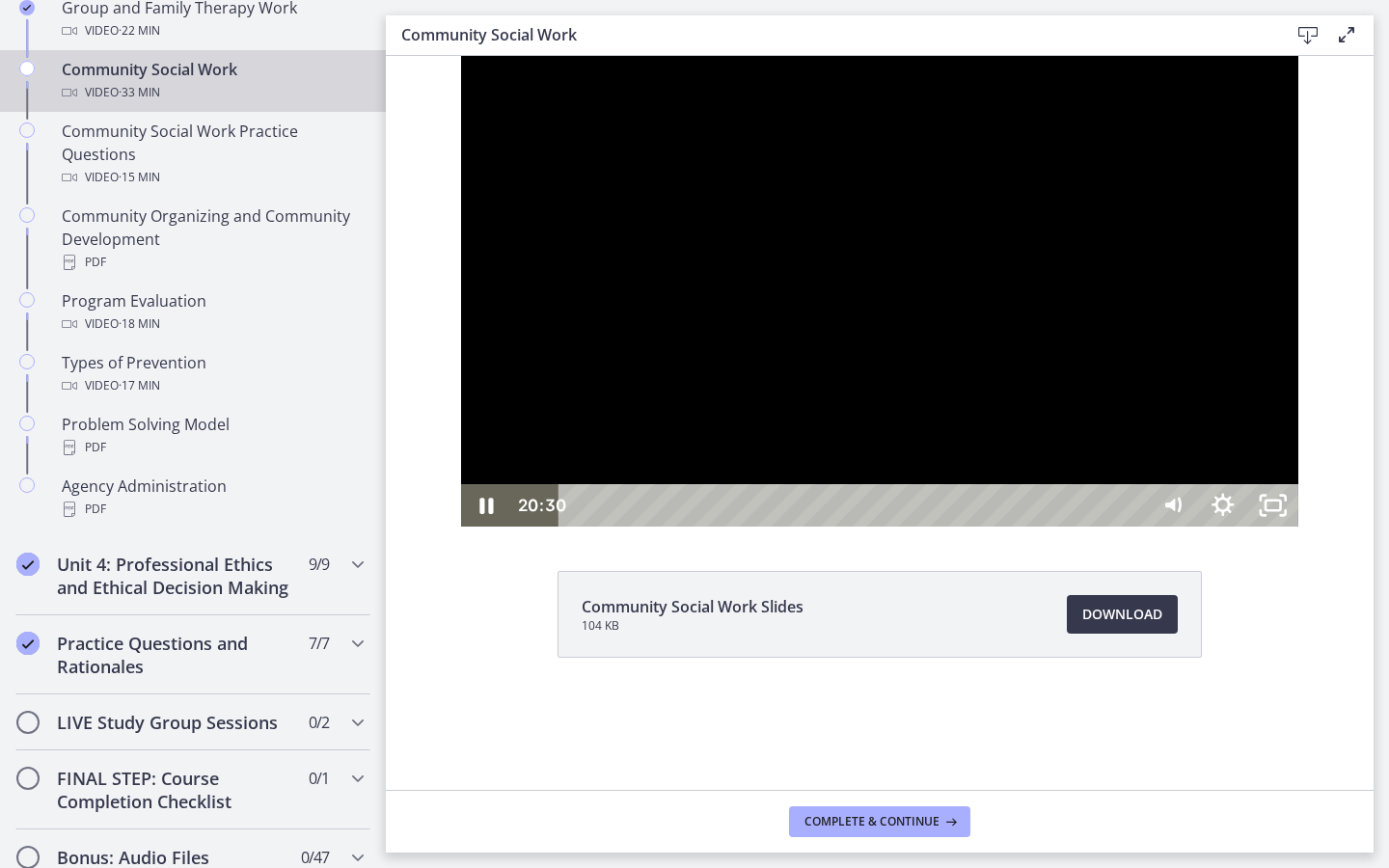 click at bounding box center (880, 291) 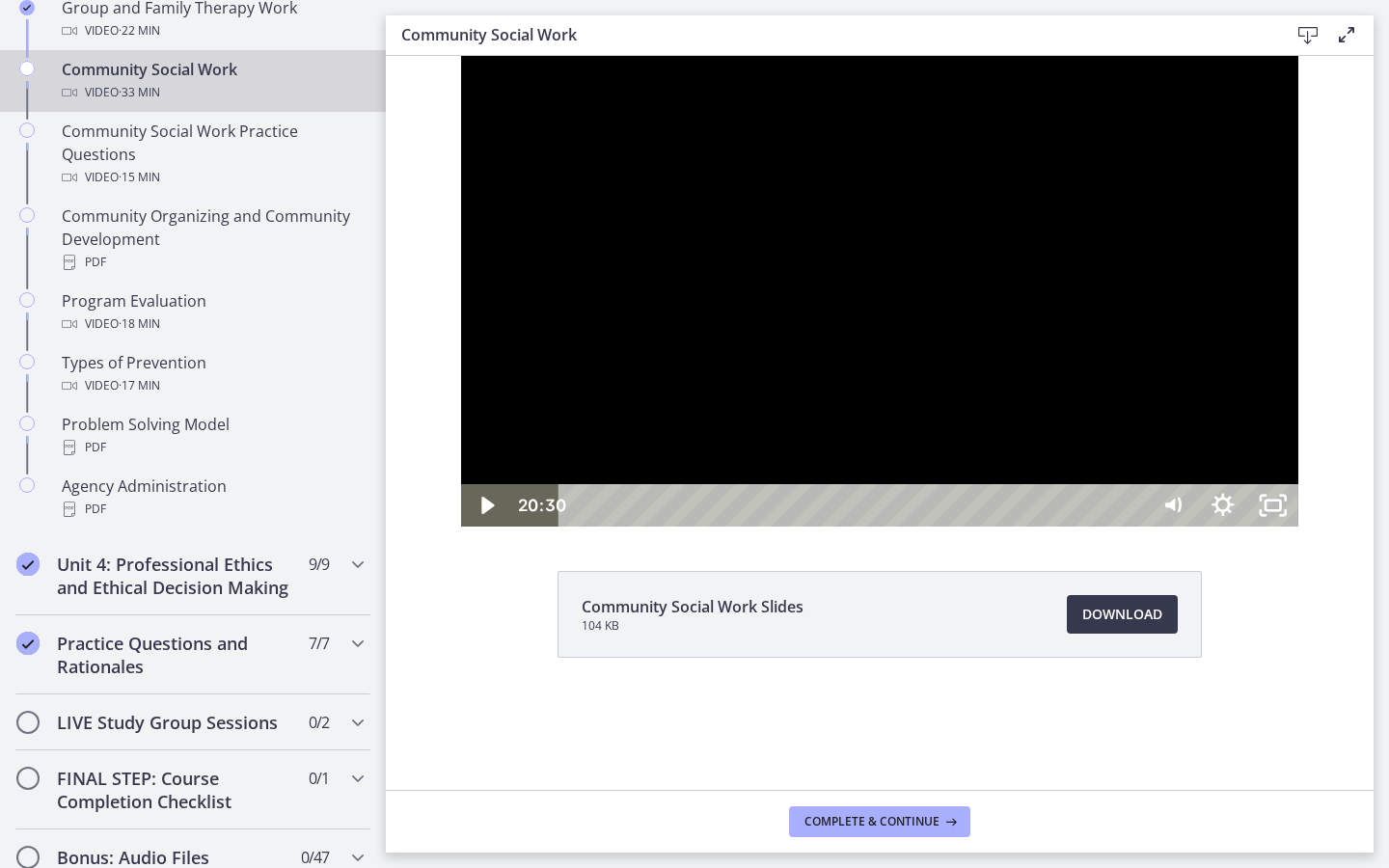 click at bounding box center [880, 291] 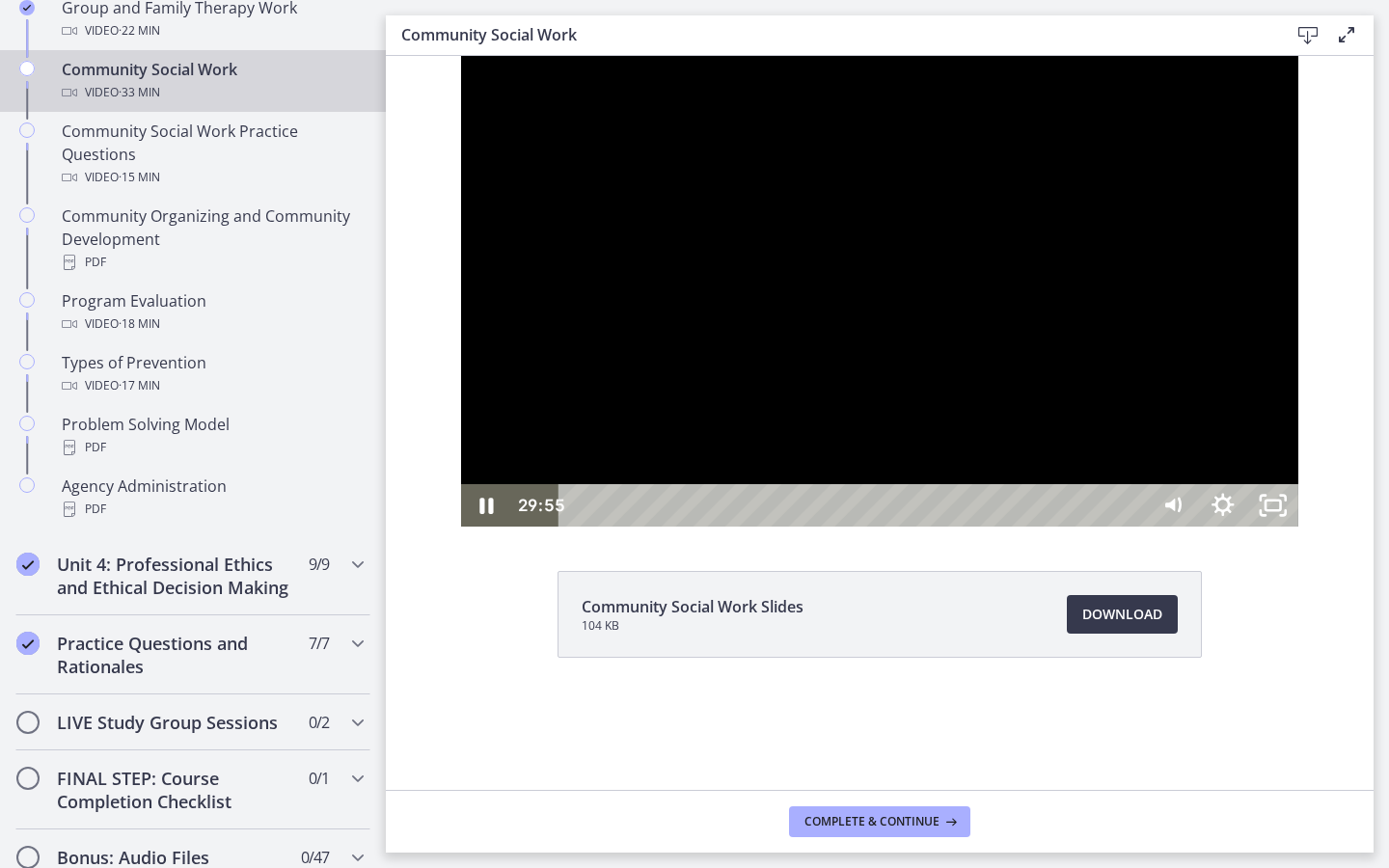 click at bounding box center (880, 291) 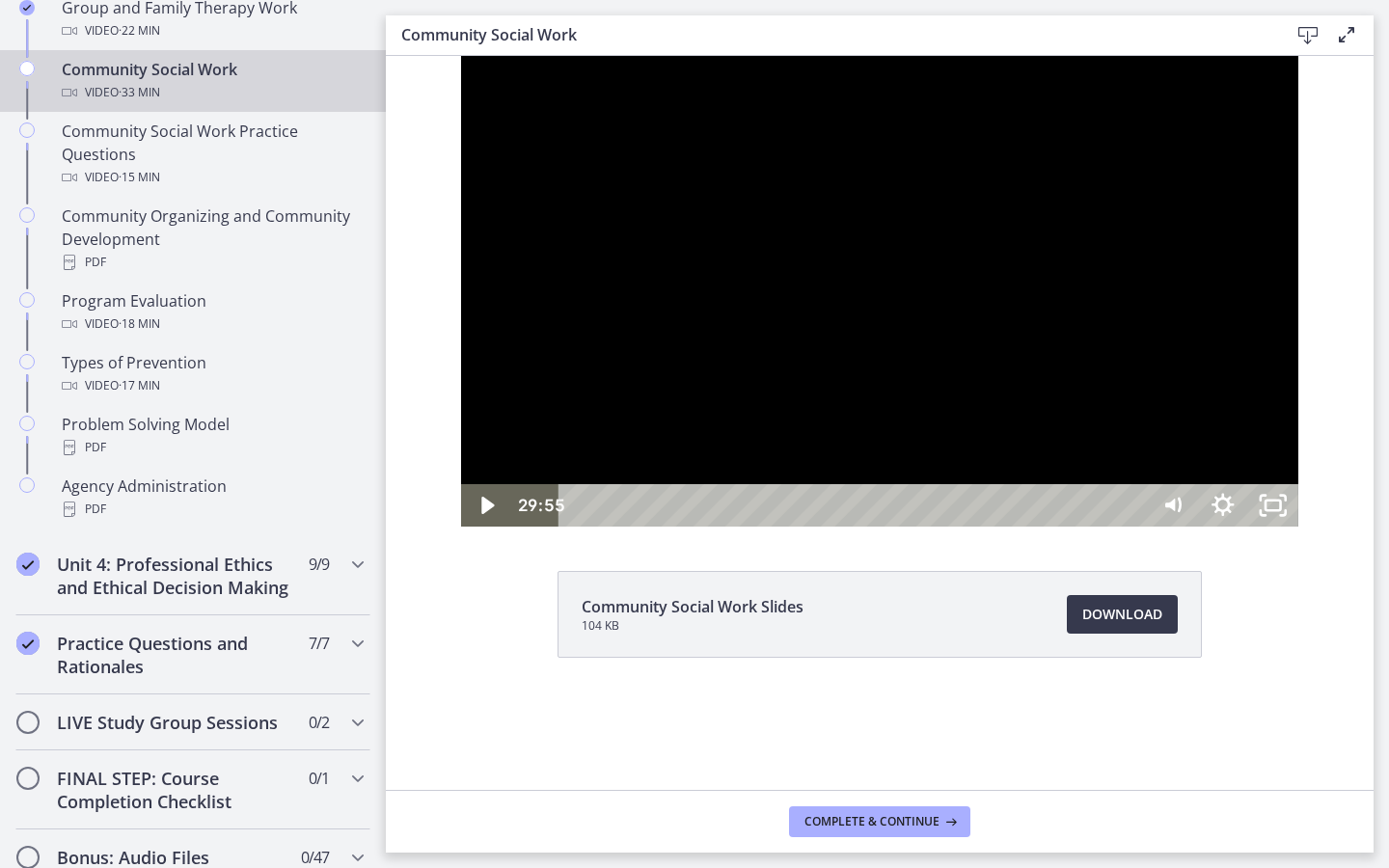 click at bounding box center [880, 291] 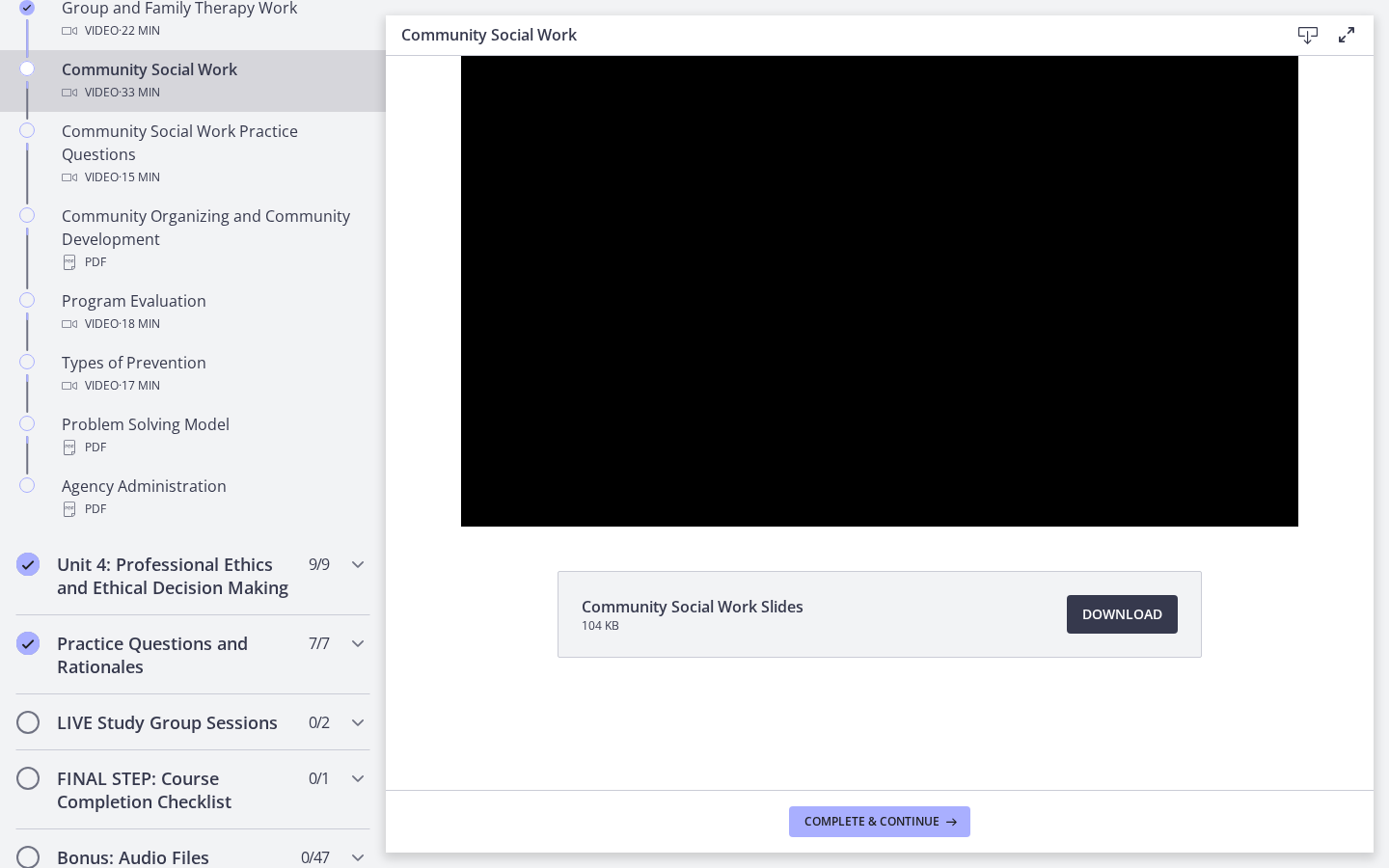 click at bounding box center [880, 291] 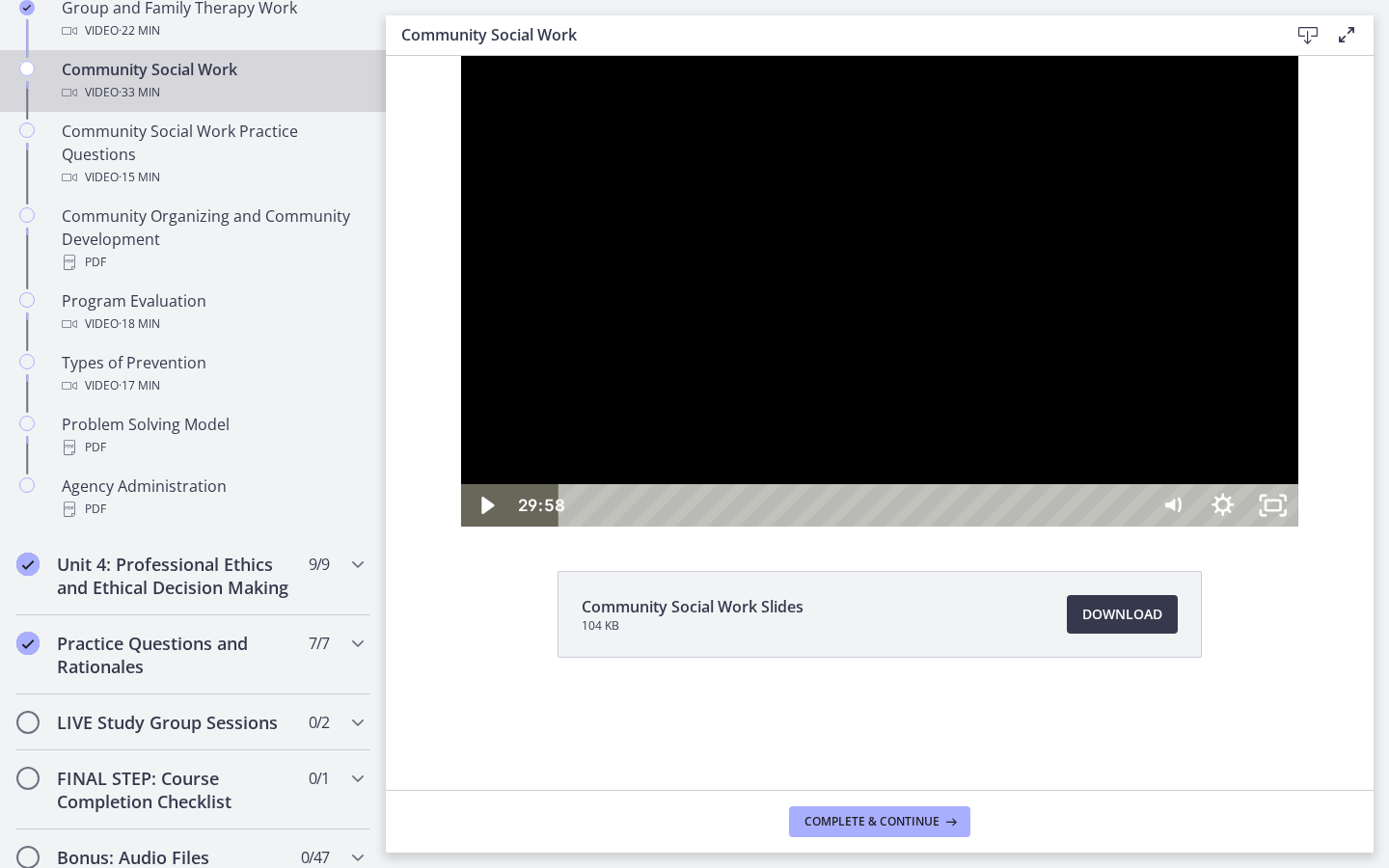 click at bounding box center (880, 291) 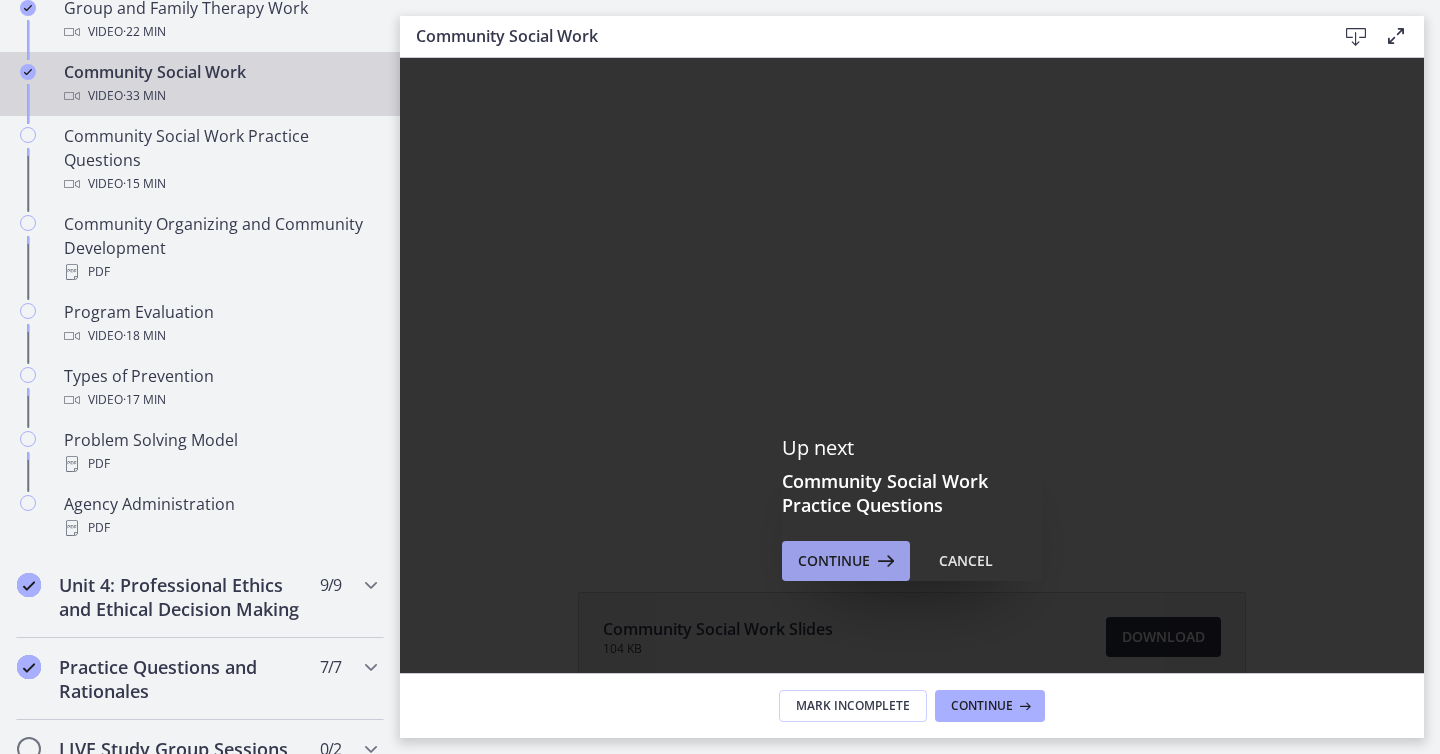 click on "Continue" at bounding box center [834, 561] 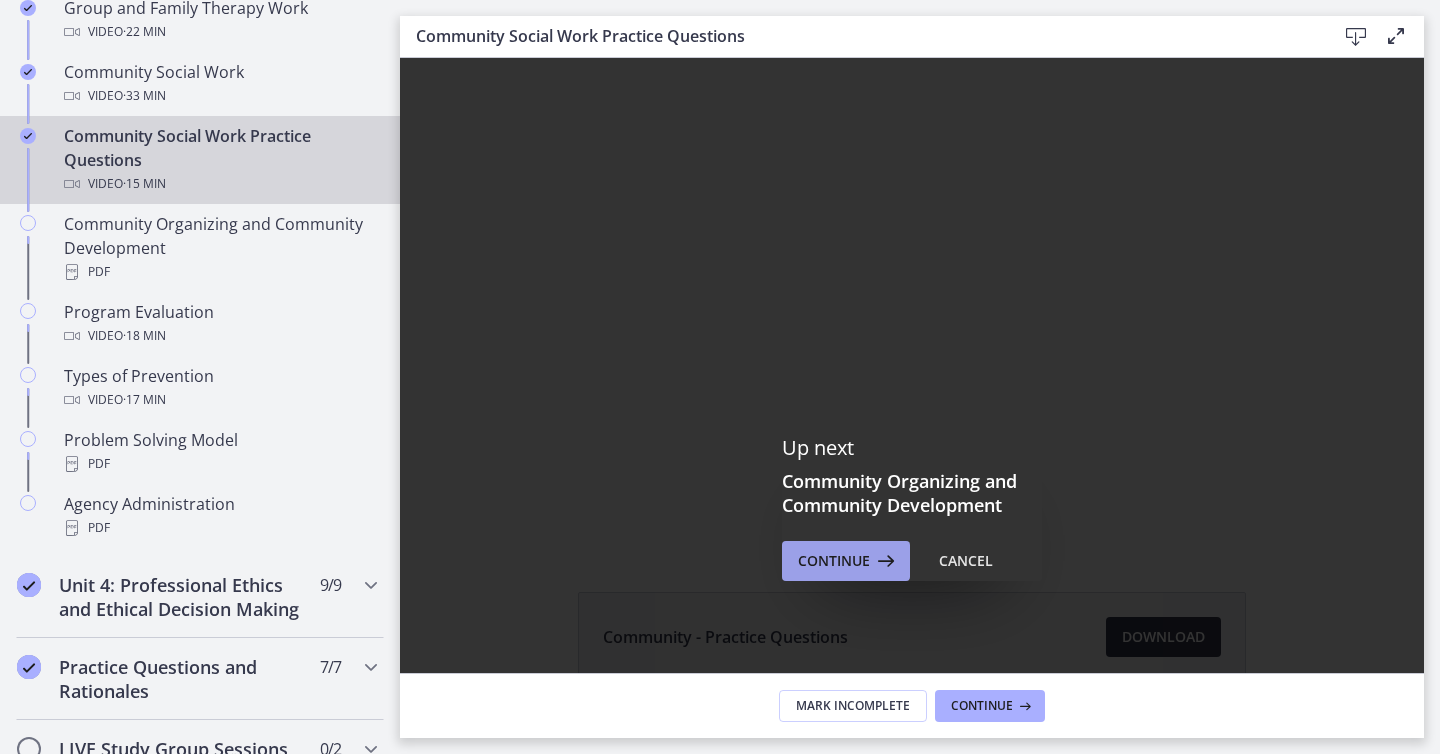 click on "Continue" at bounding box center [834, 561] 